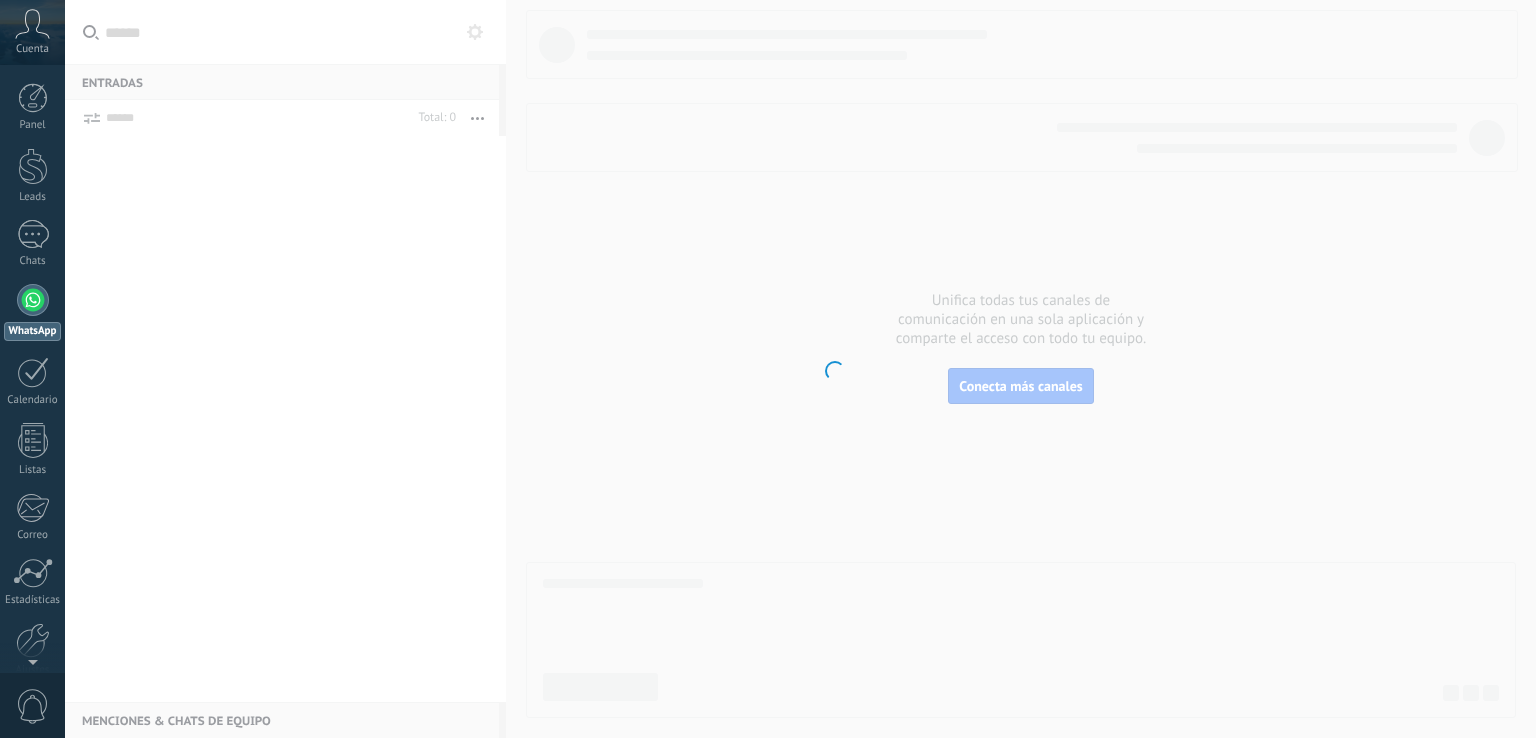 scroll, scrollTop: 0, scrollLeft: 0, axis: both 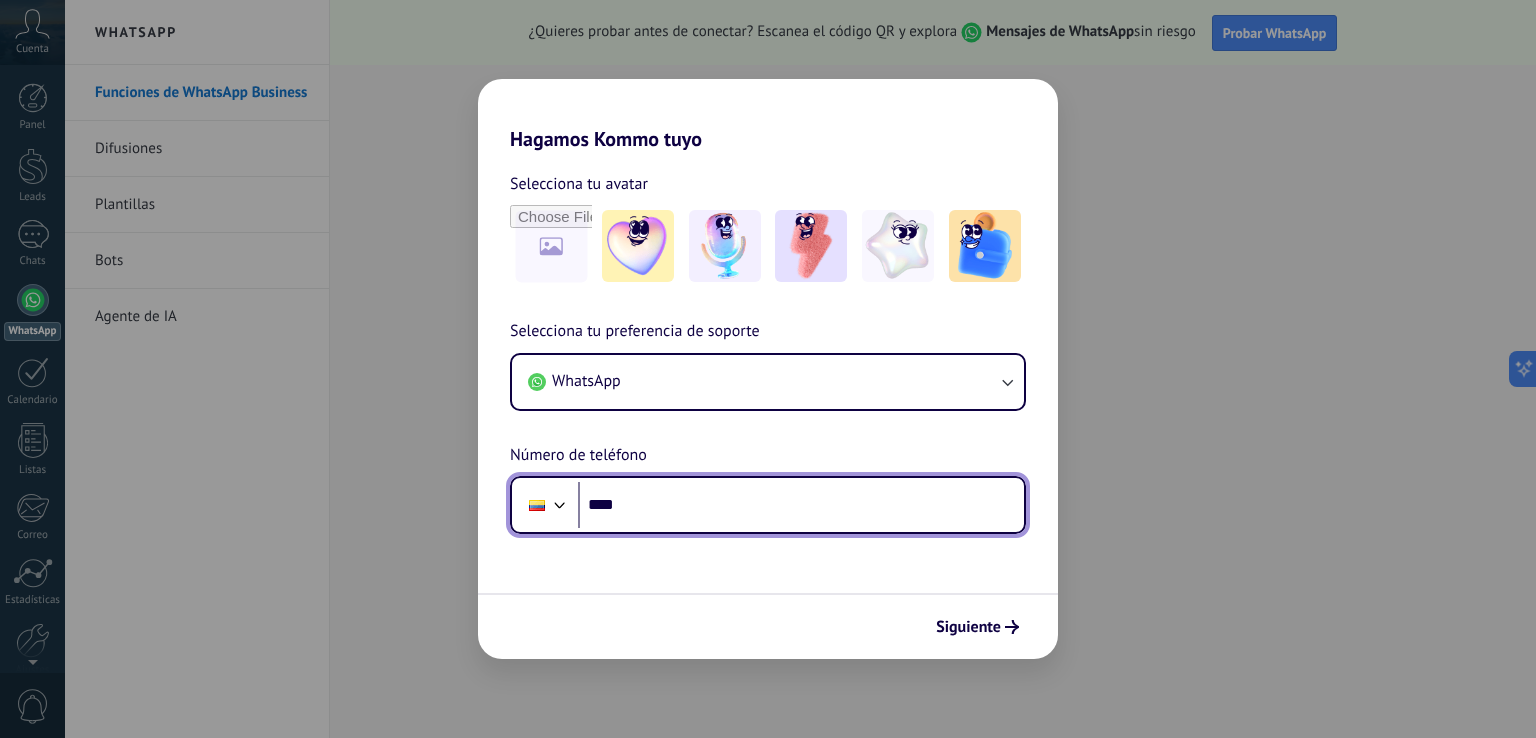 click on "****" at bounding box center (801, 505) 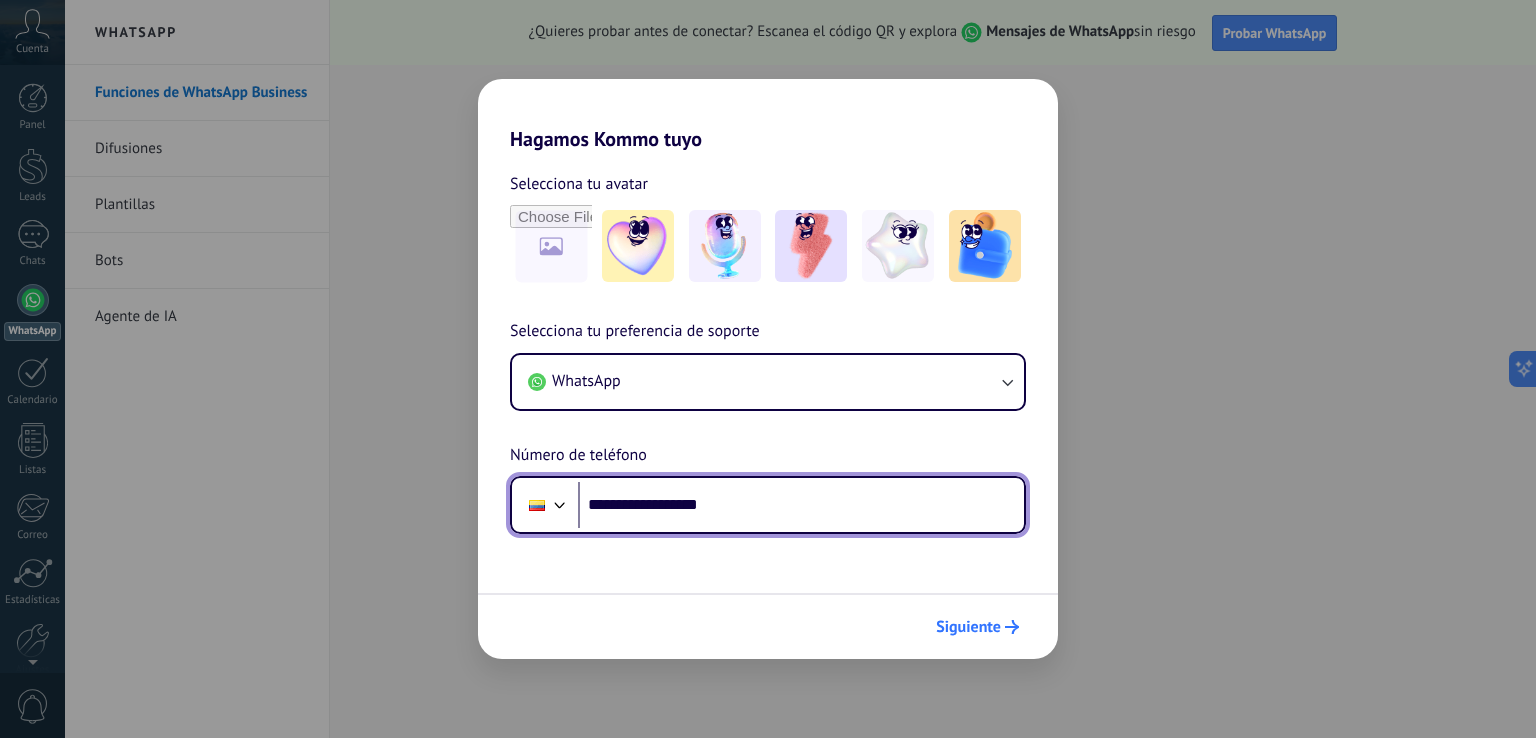 type on "**********" 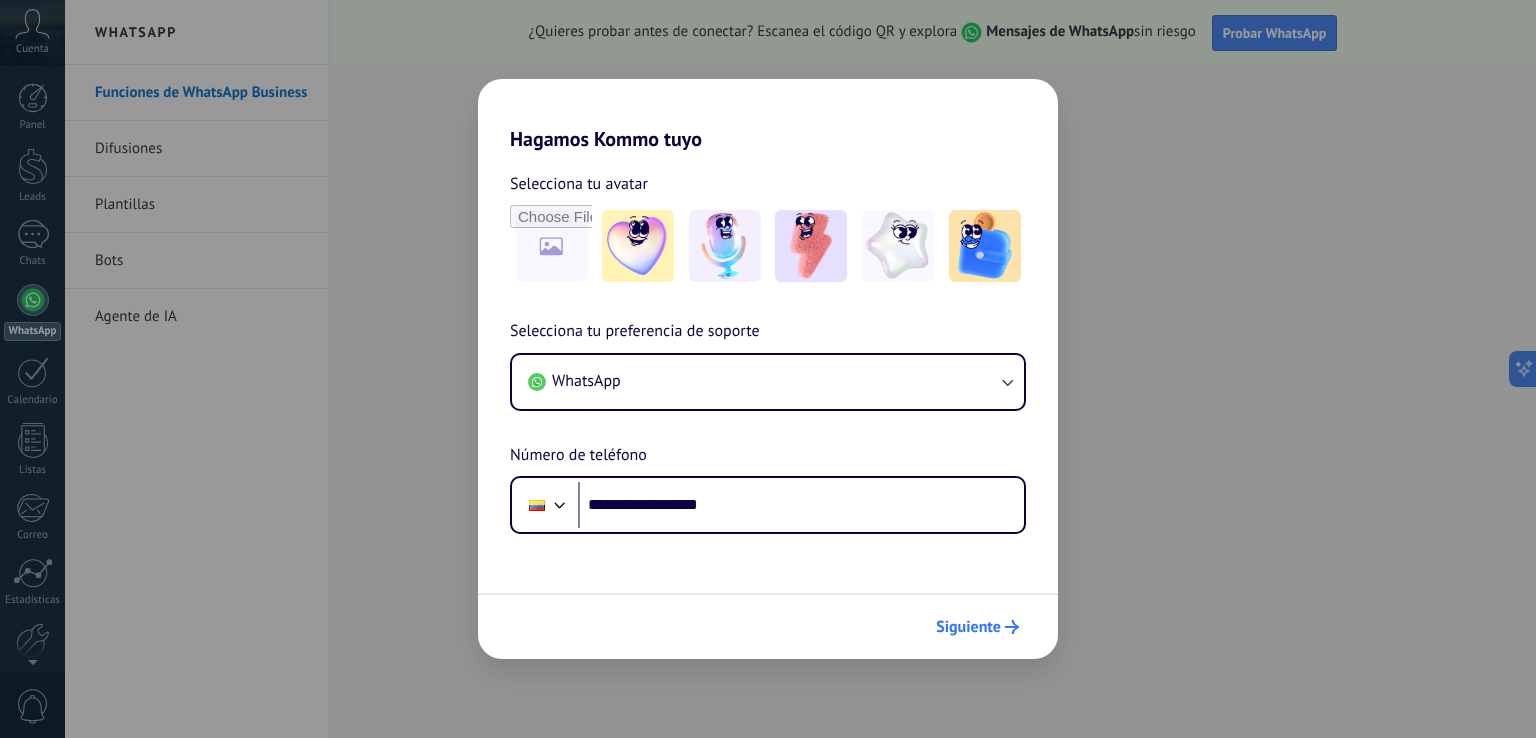 click on "Siguiente" at bounding box center (968, 627) 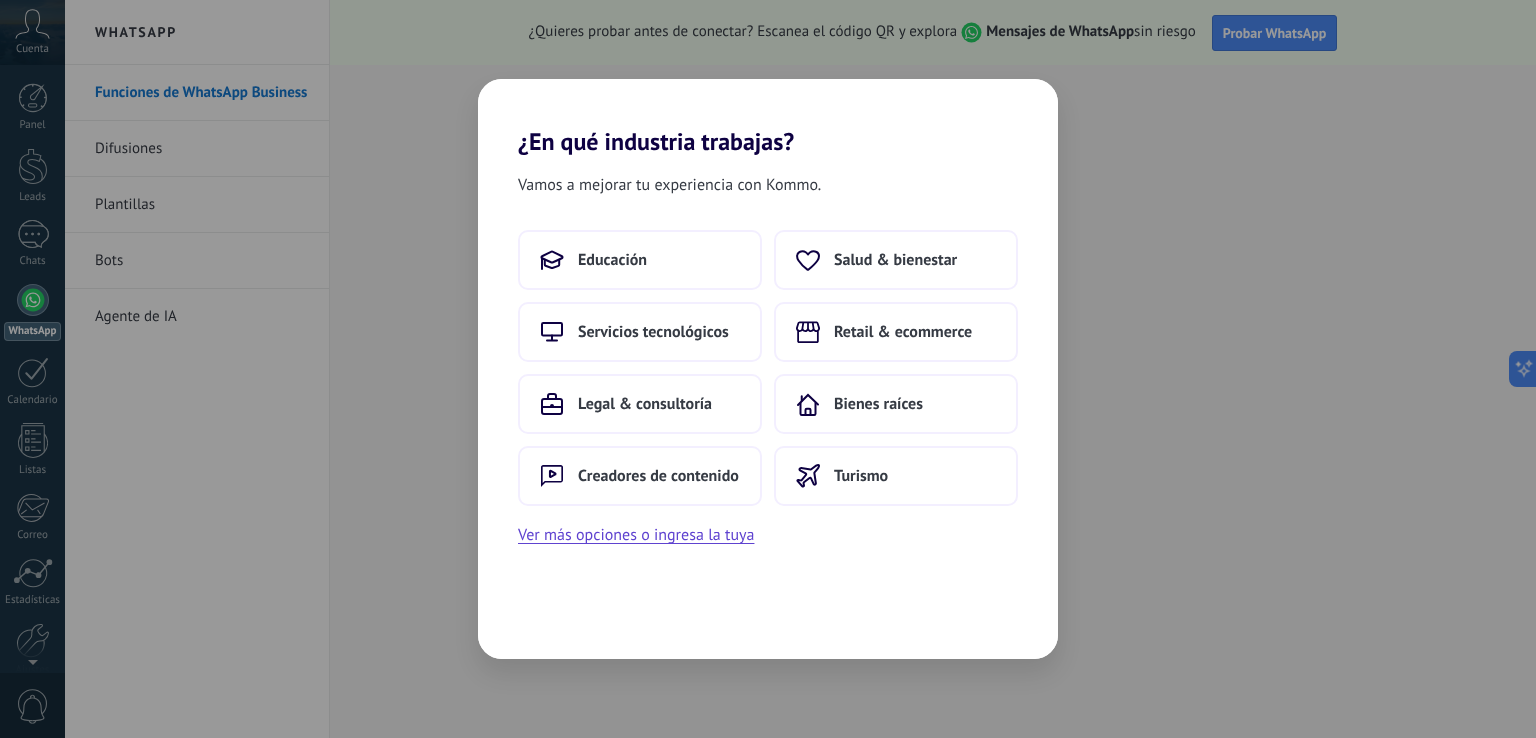 scroll, scrollTop: 0, scrollLeft: 0, axis: both 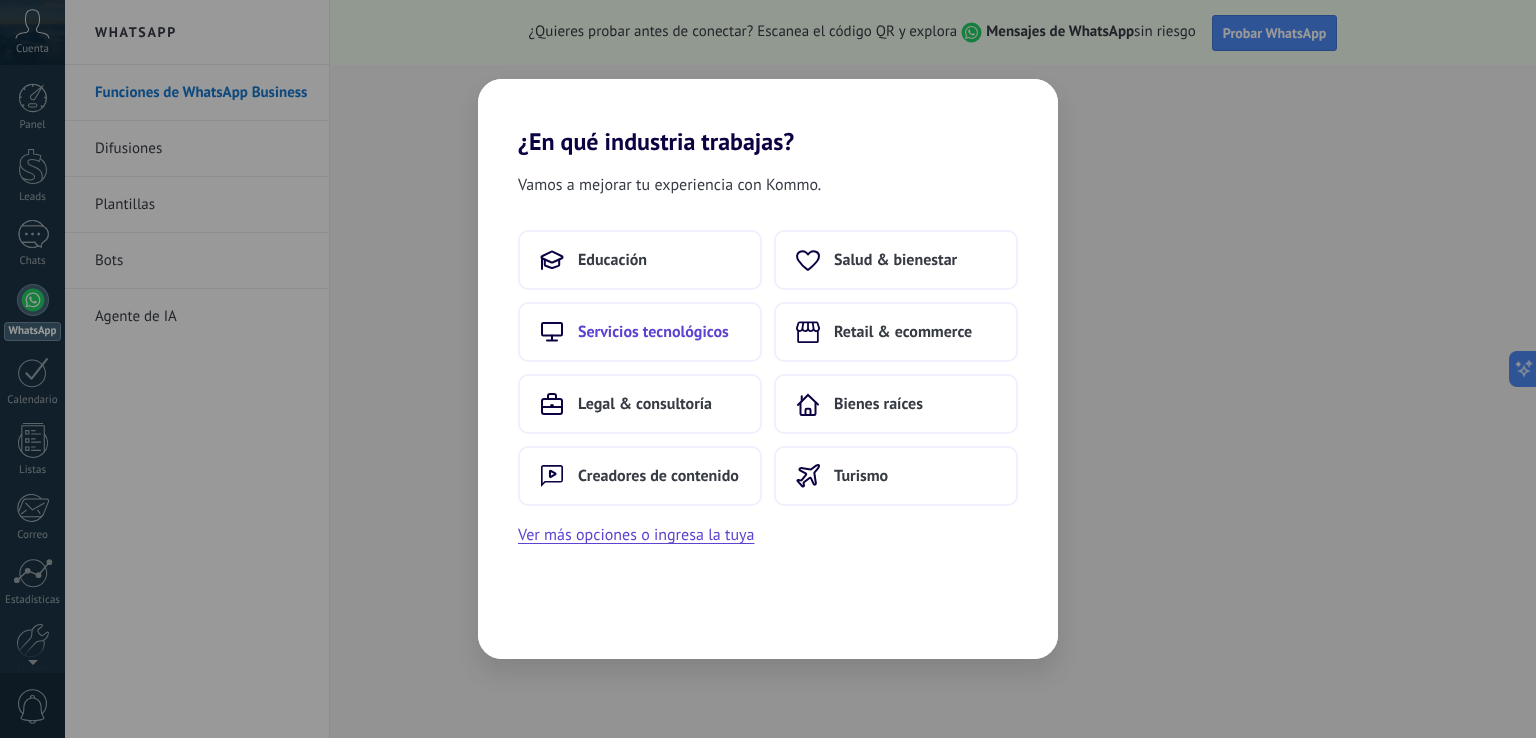 click on "Servicios tecnológicos" at bounding box center [653, 332] 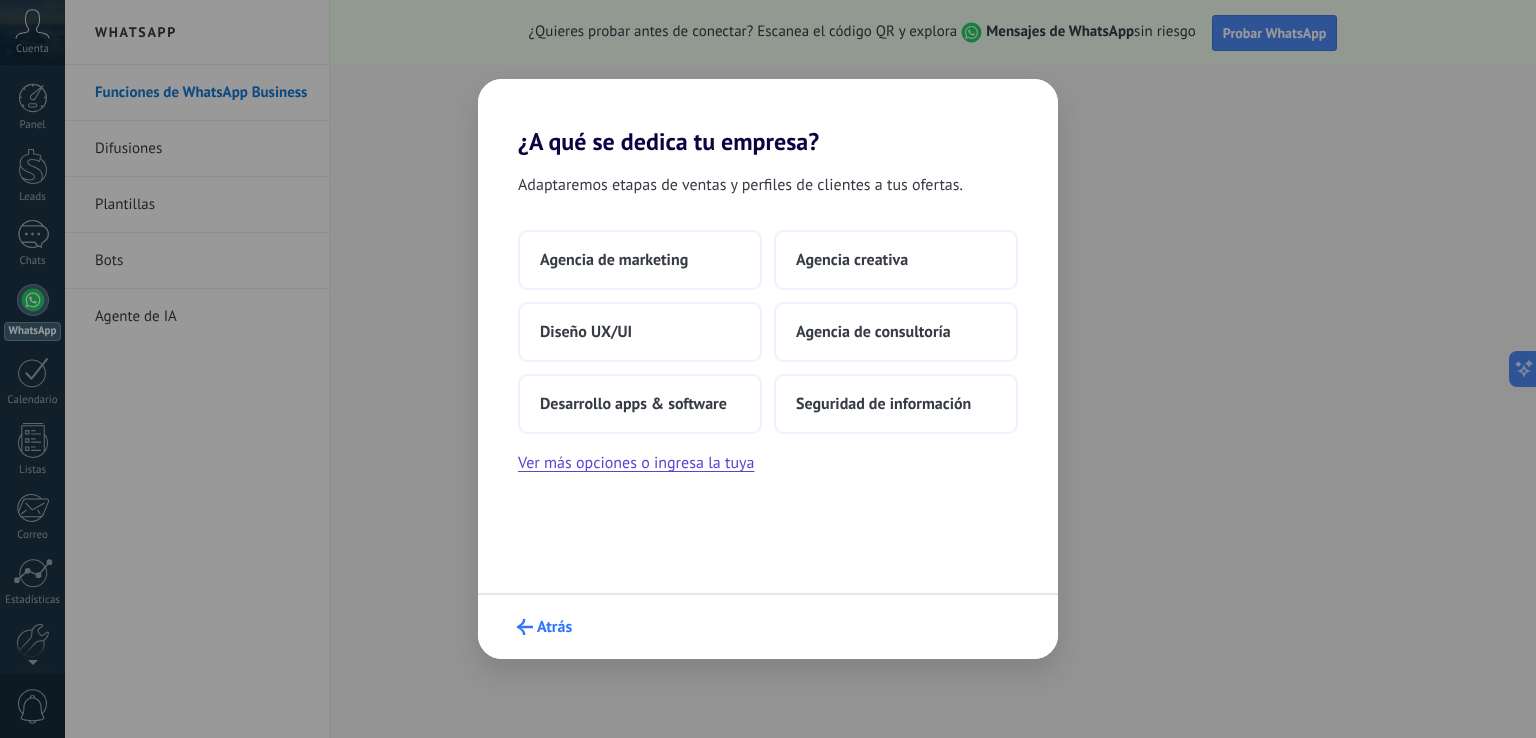 click on "Atrás" at bounding box center (554, 627) 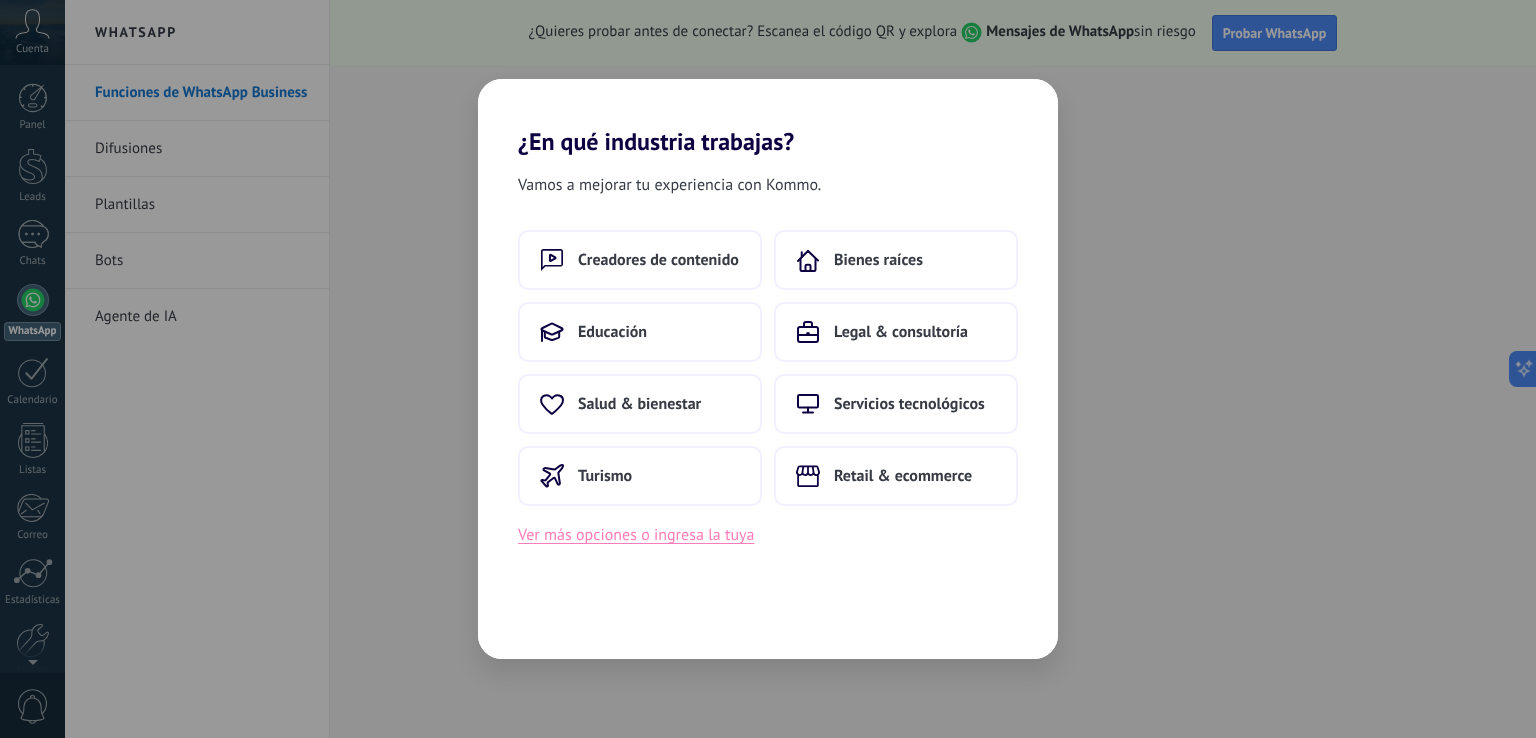 click on "Ver más opciones o ingresa la tuya" at bounding box center (636, 535) 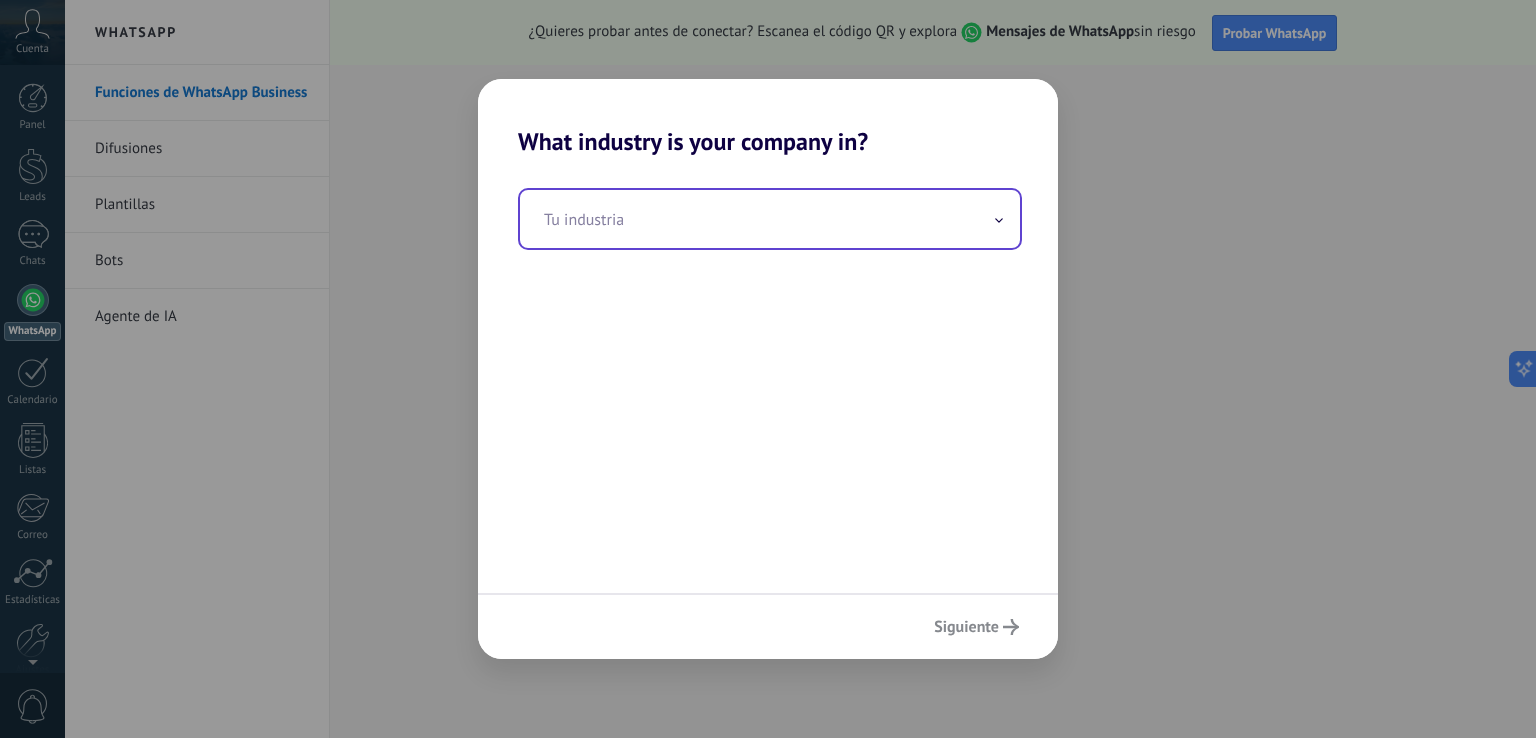 click at bounding box center [770, 219] 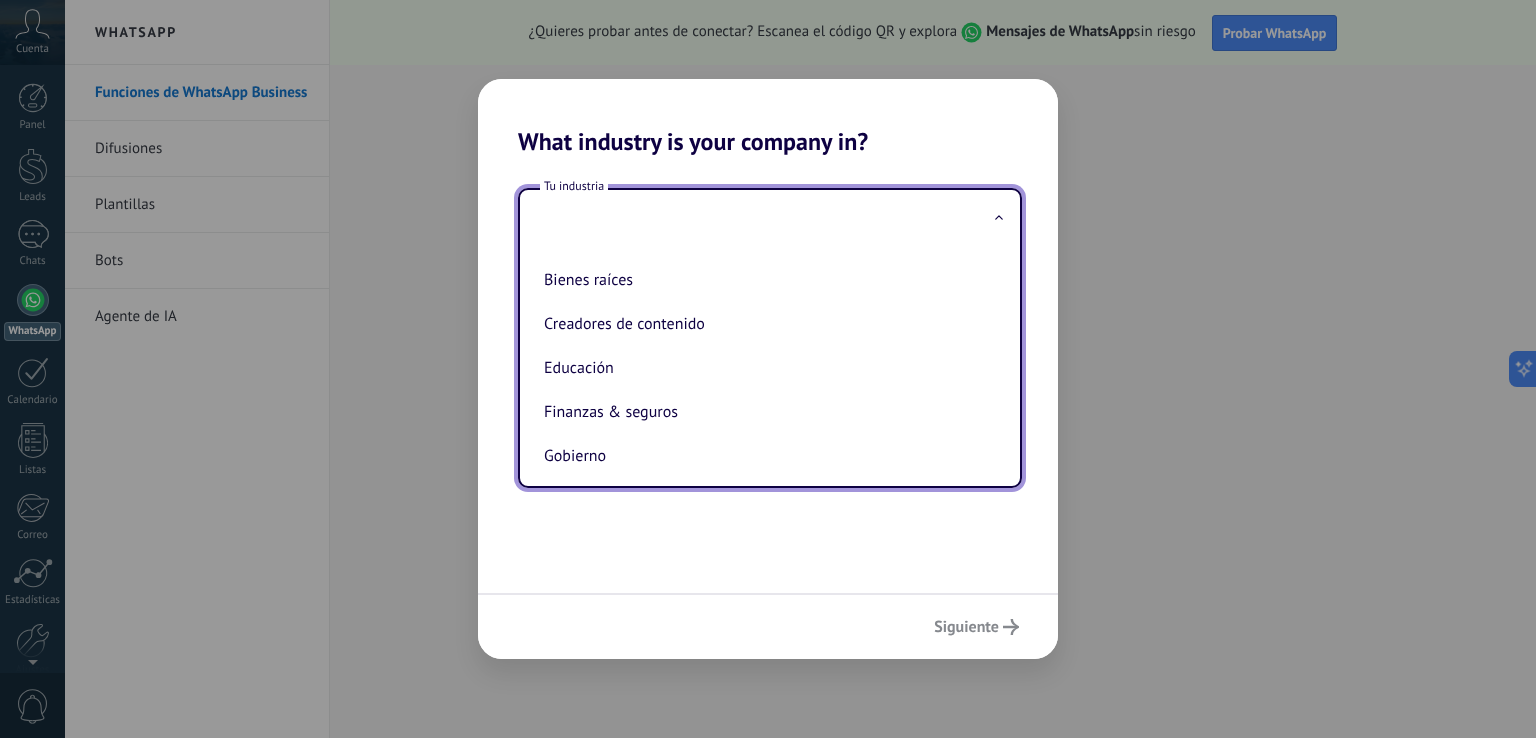scroll, scrollTop: 0, scrollLeft: 0, axis: both 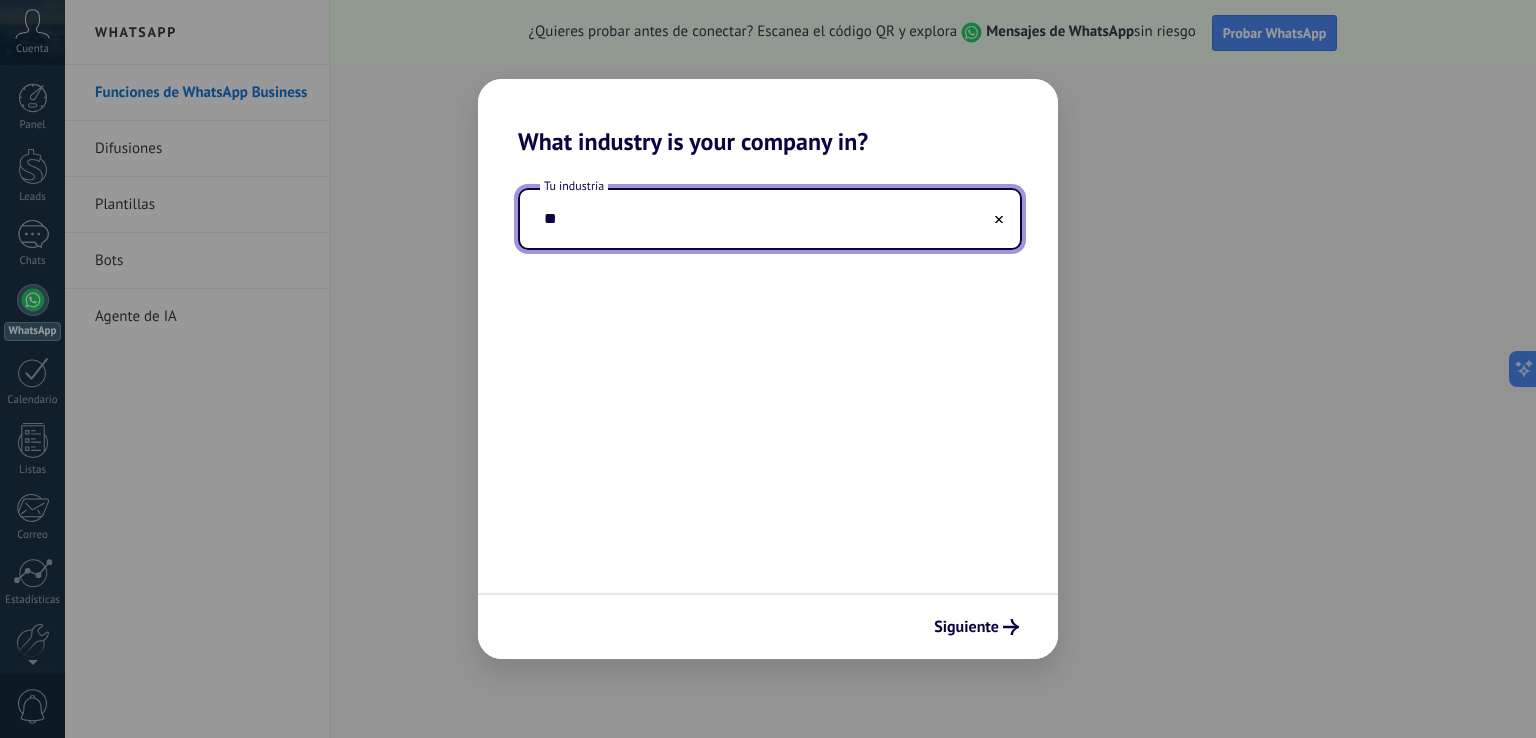 type on "*" 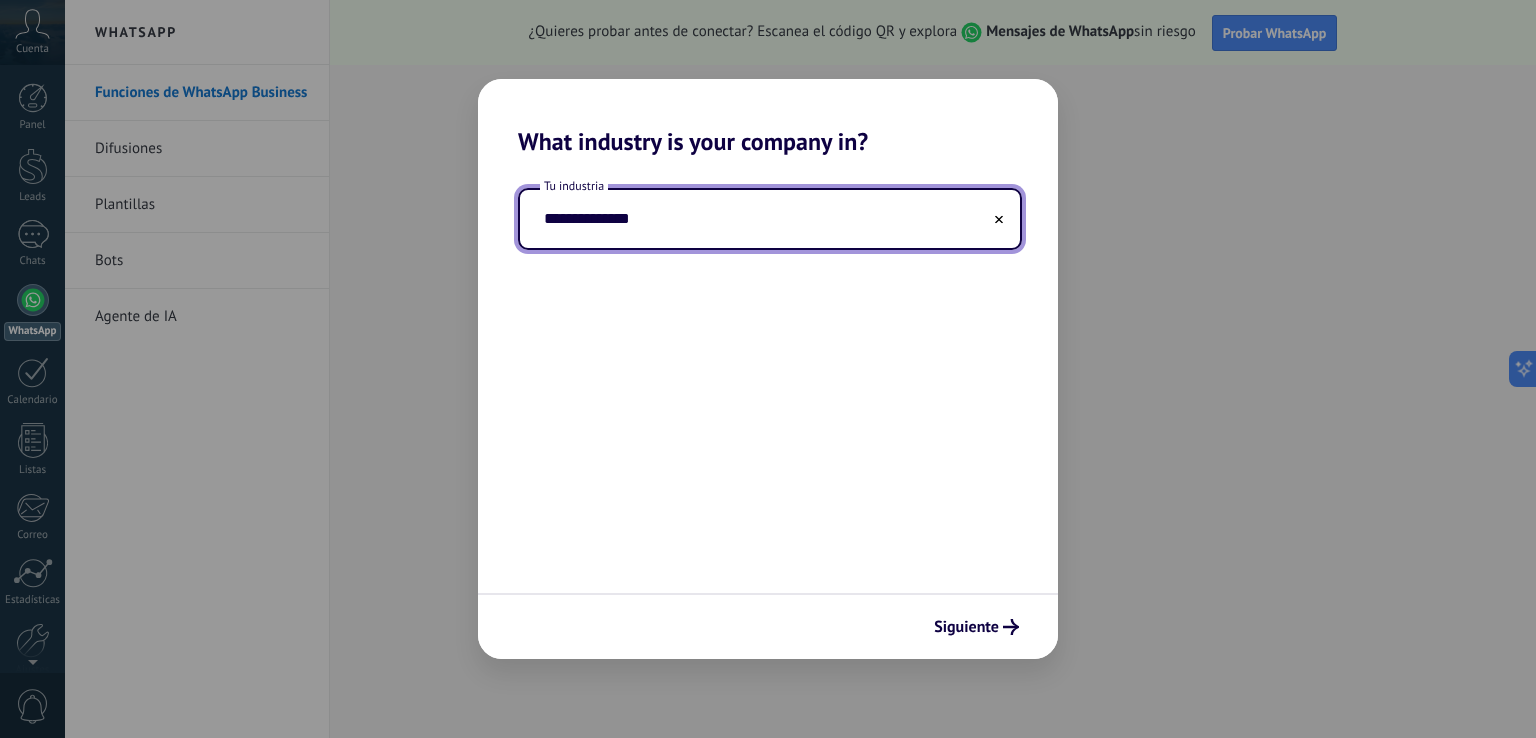 type on "**********" 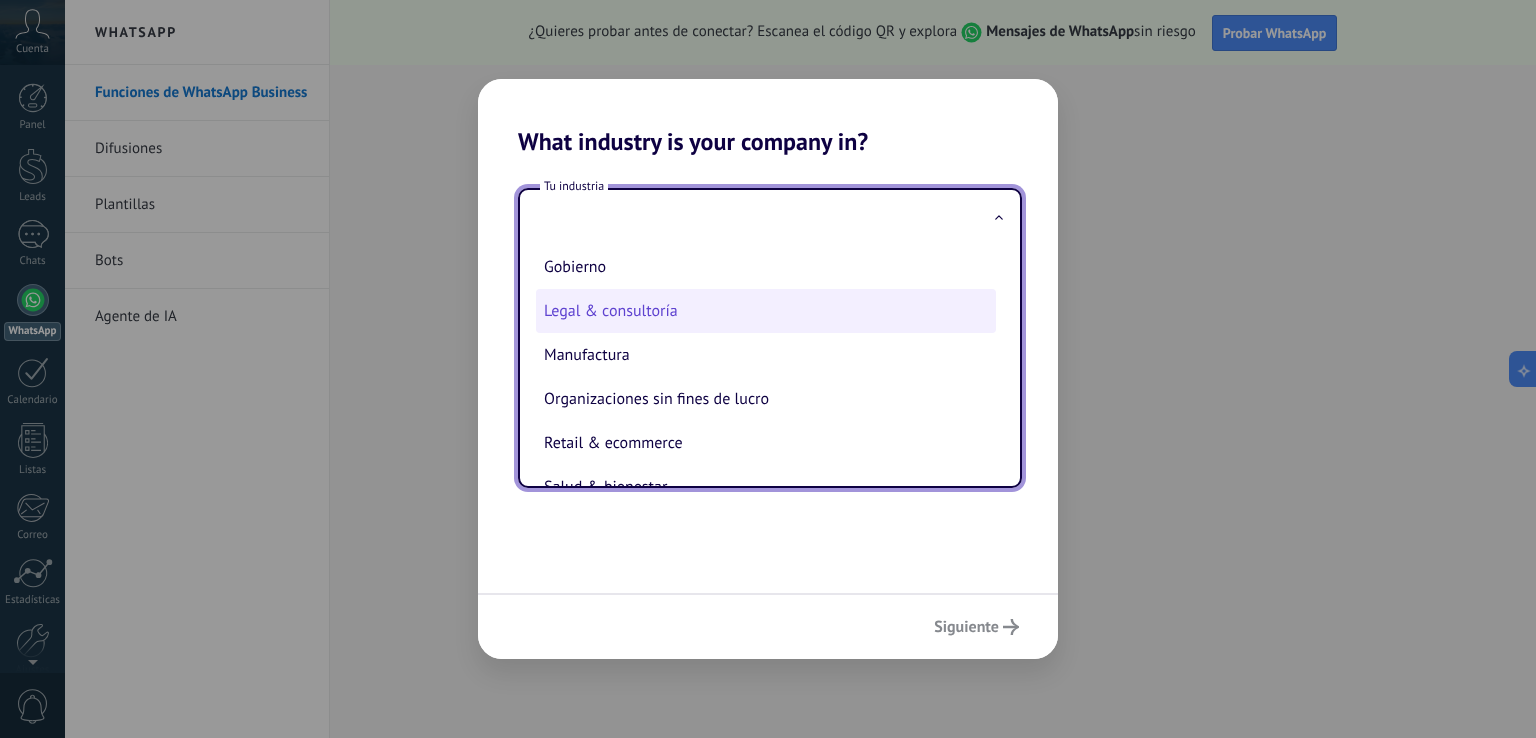 scroll, scrollTop: 300, scrollLeft: 0, axis: vertical 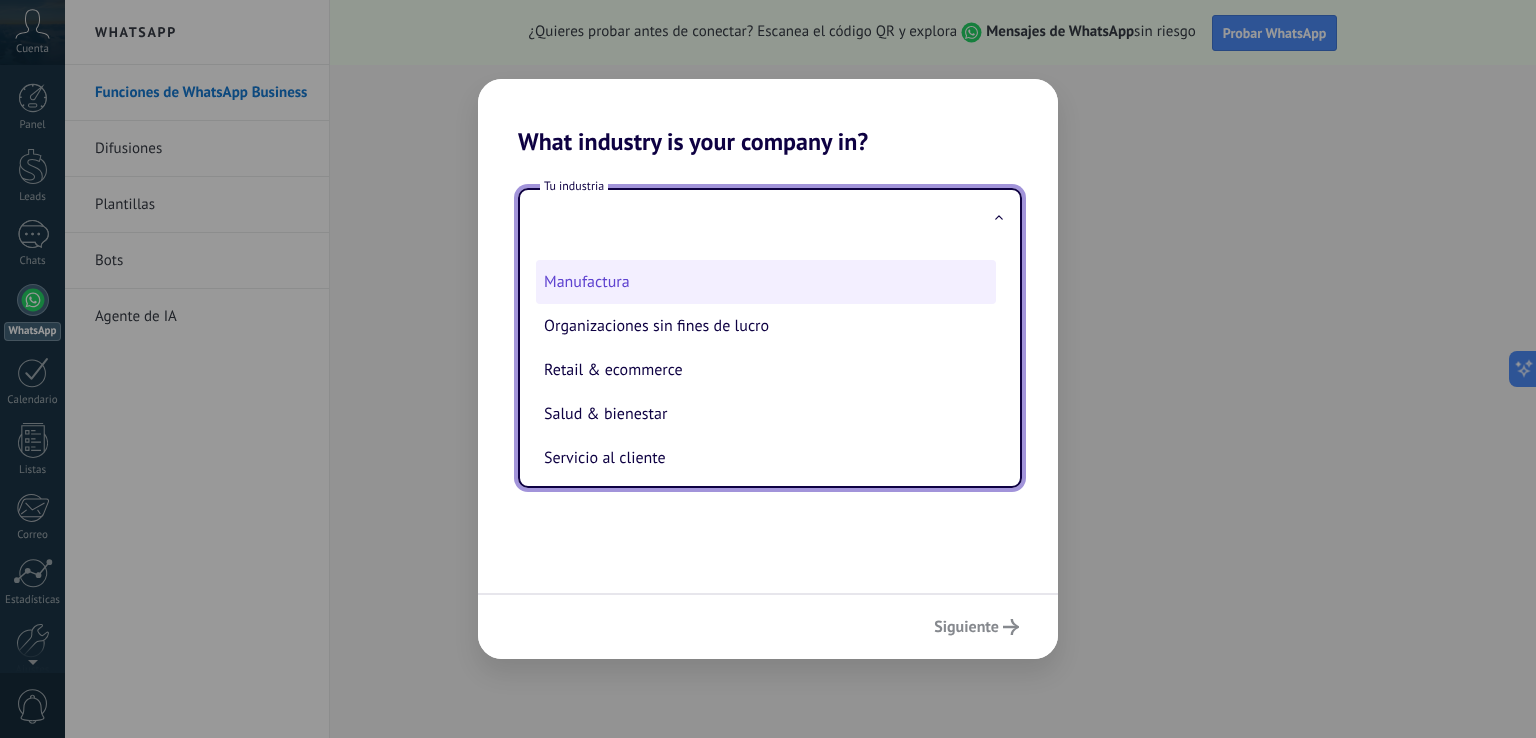 click on "Manufactura" at bounding box center [766, 282] 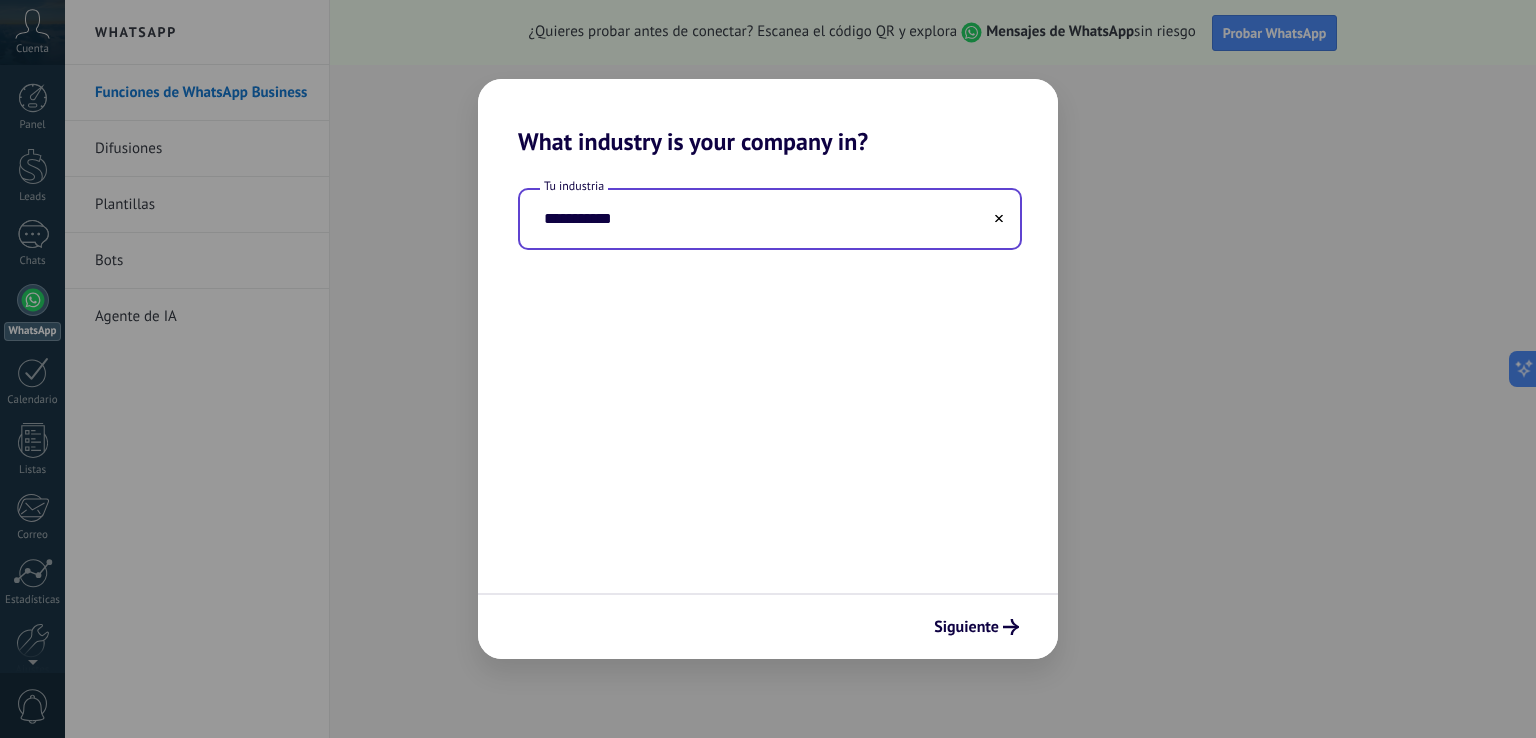 click on "**********" at bounding box center [770, 219] 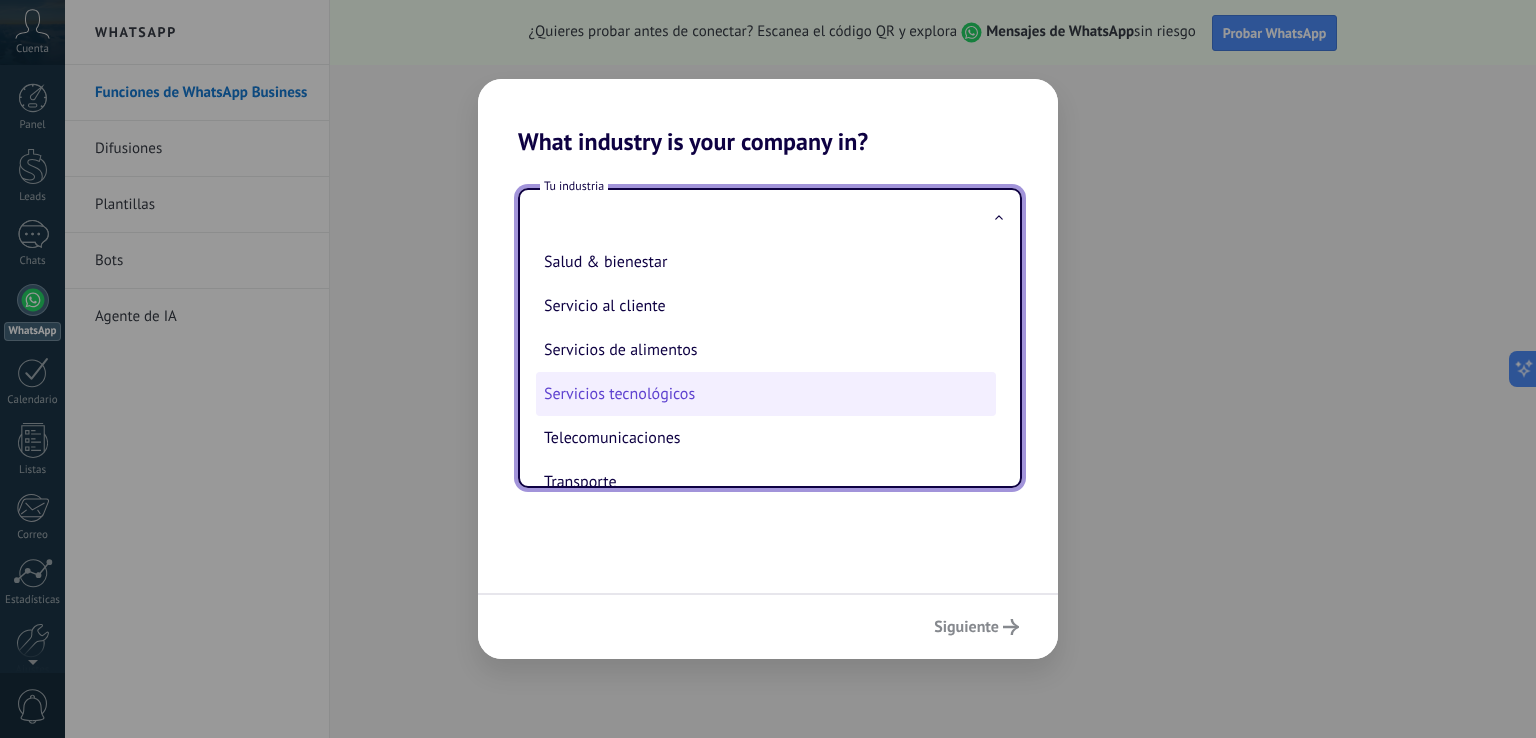 scroll, scrollTop: 543, scrollLeft: 0, axis: vertical 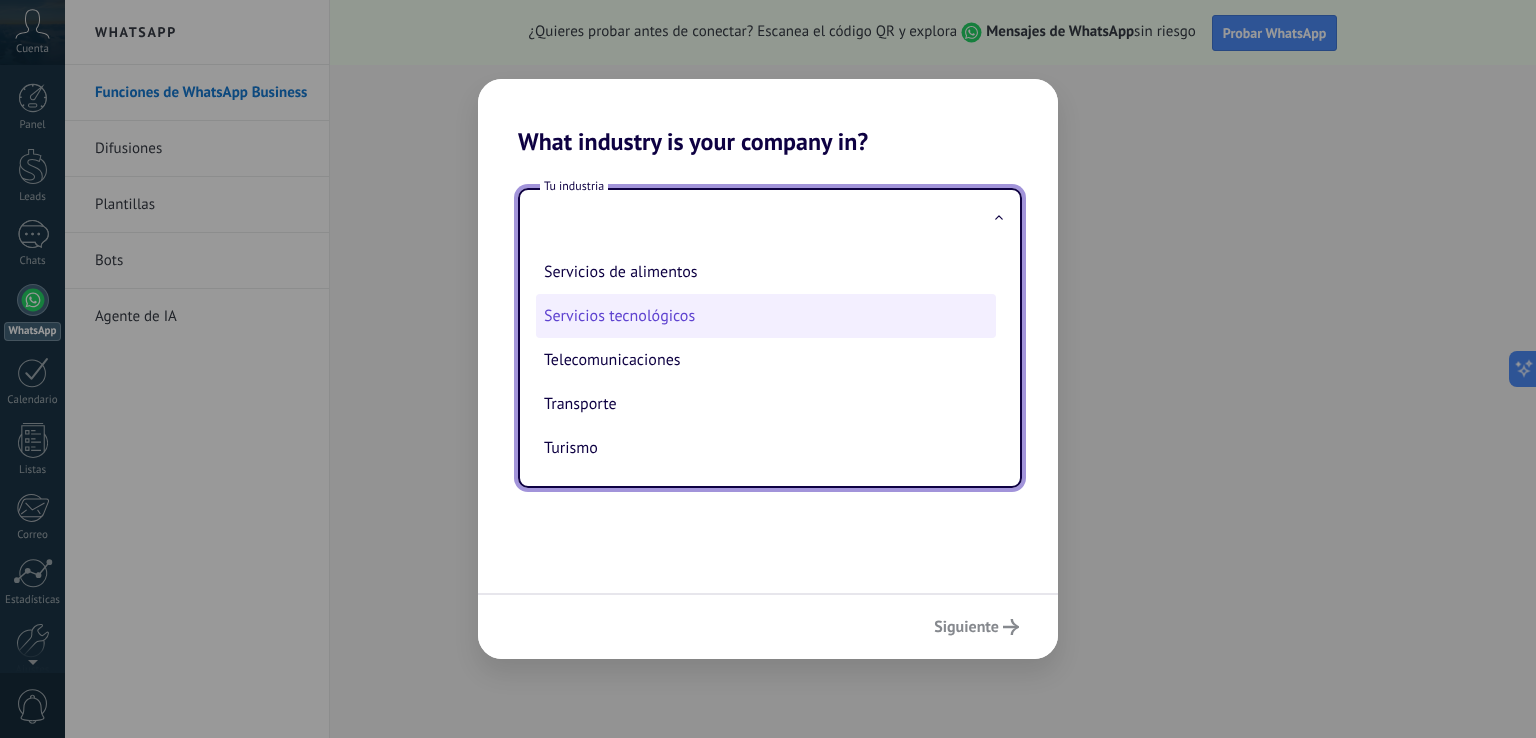 click on "Servicios tecnológicos" at bounding box center (766, 316) 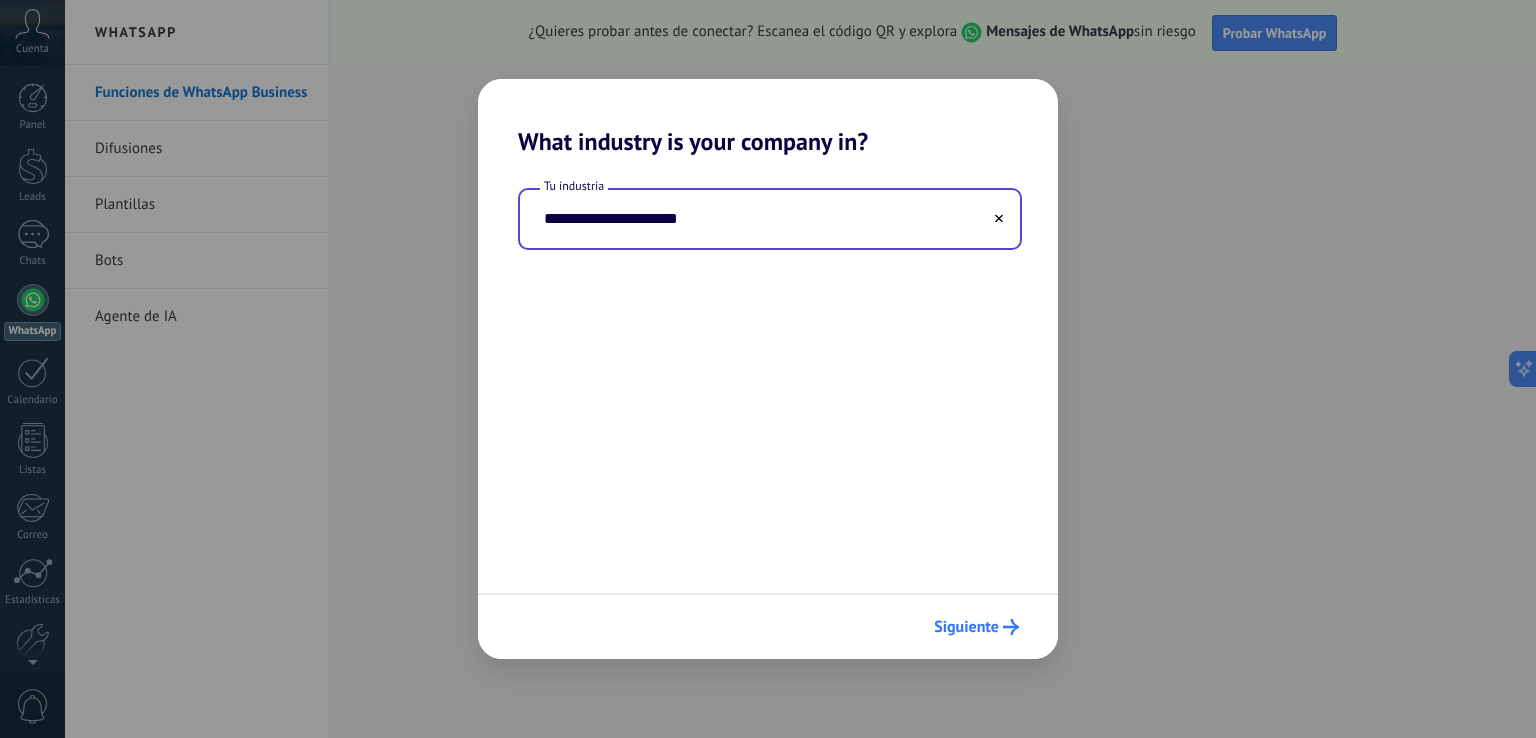 click on "Siguiente" at bounding box center [966, 627] 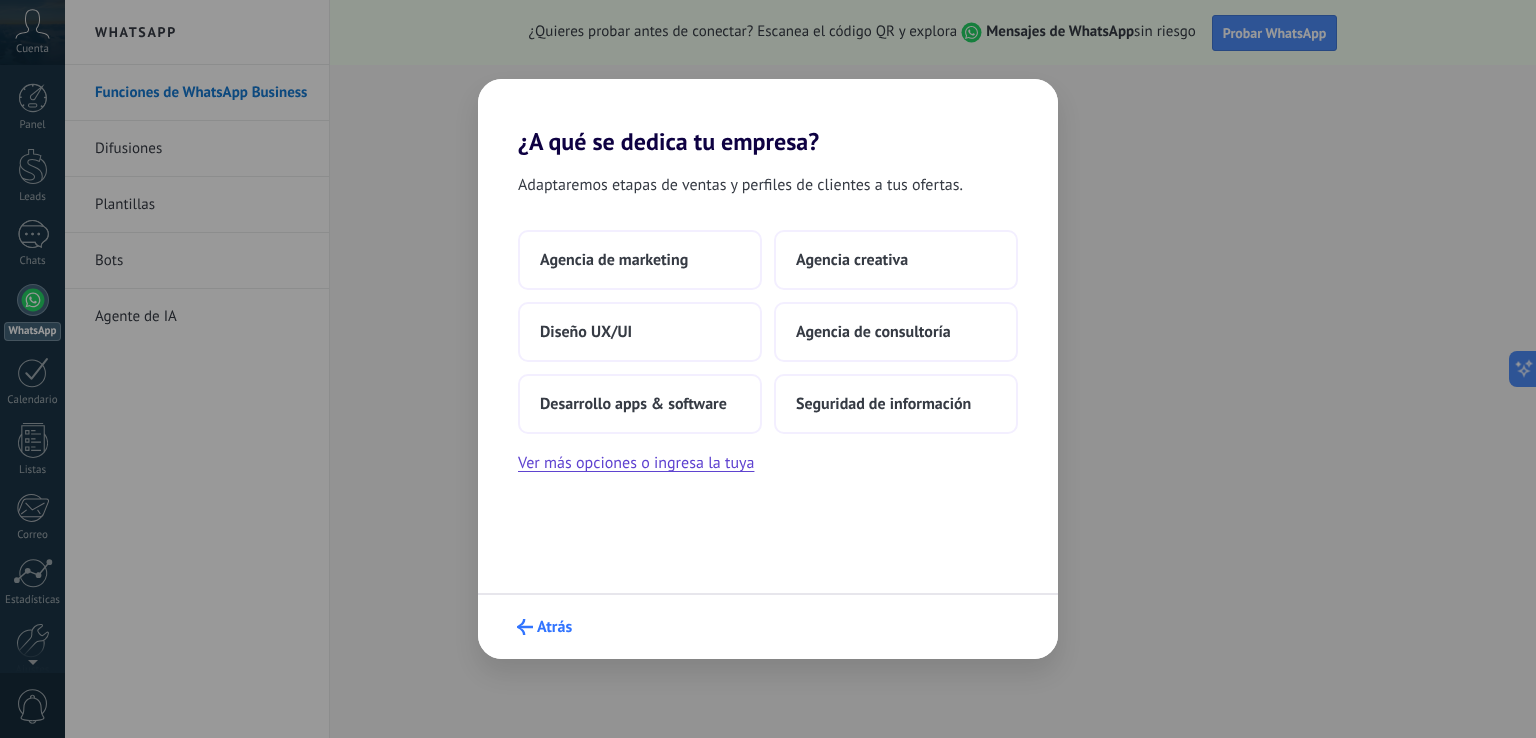 click on "Atrás" at bounding box center (554, 627) 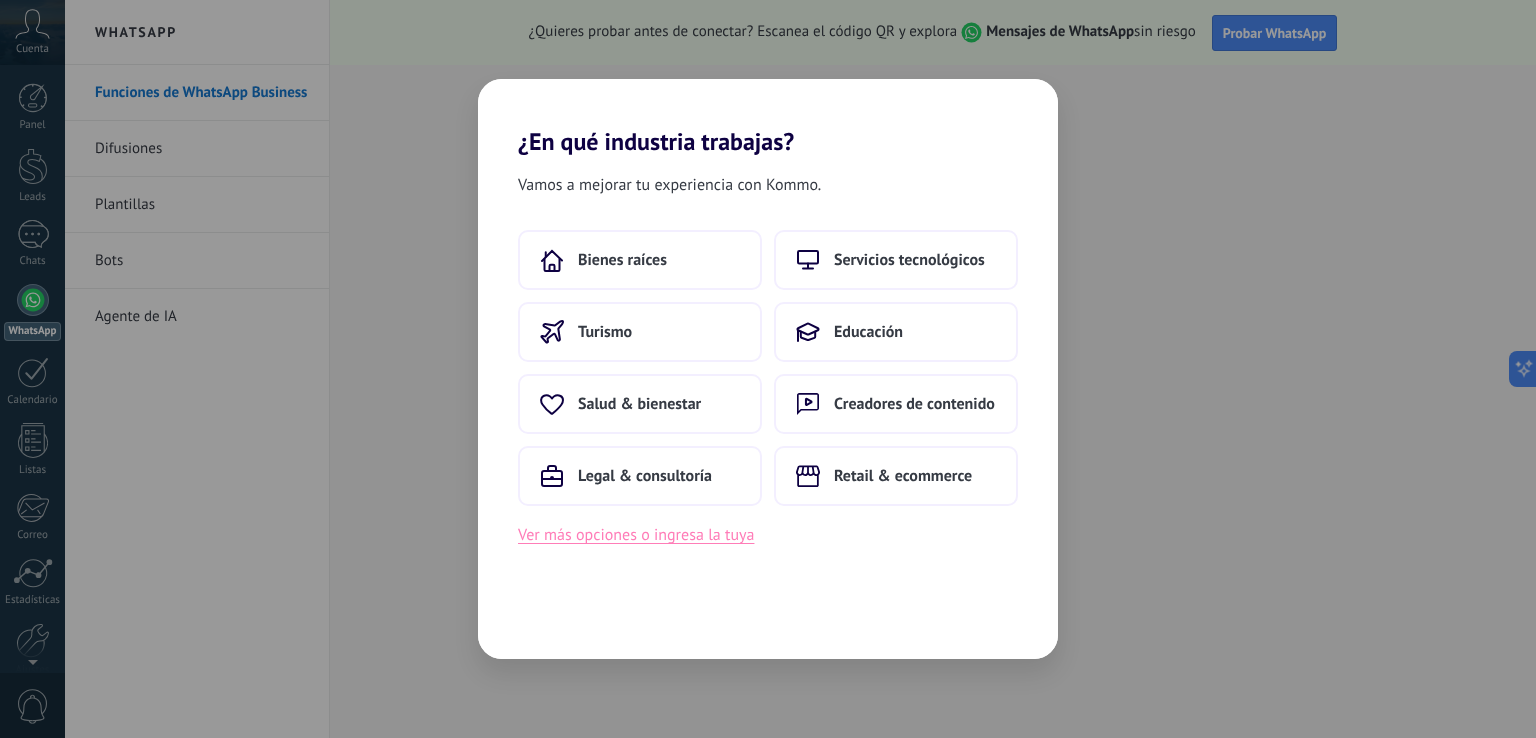 click on "Ver más opciones o ingresa la tuya" at bounding box center [636, 535] 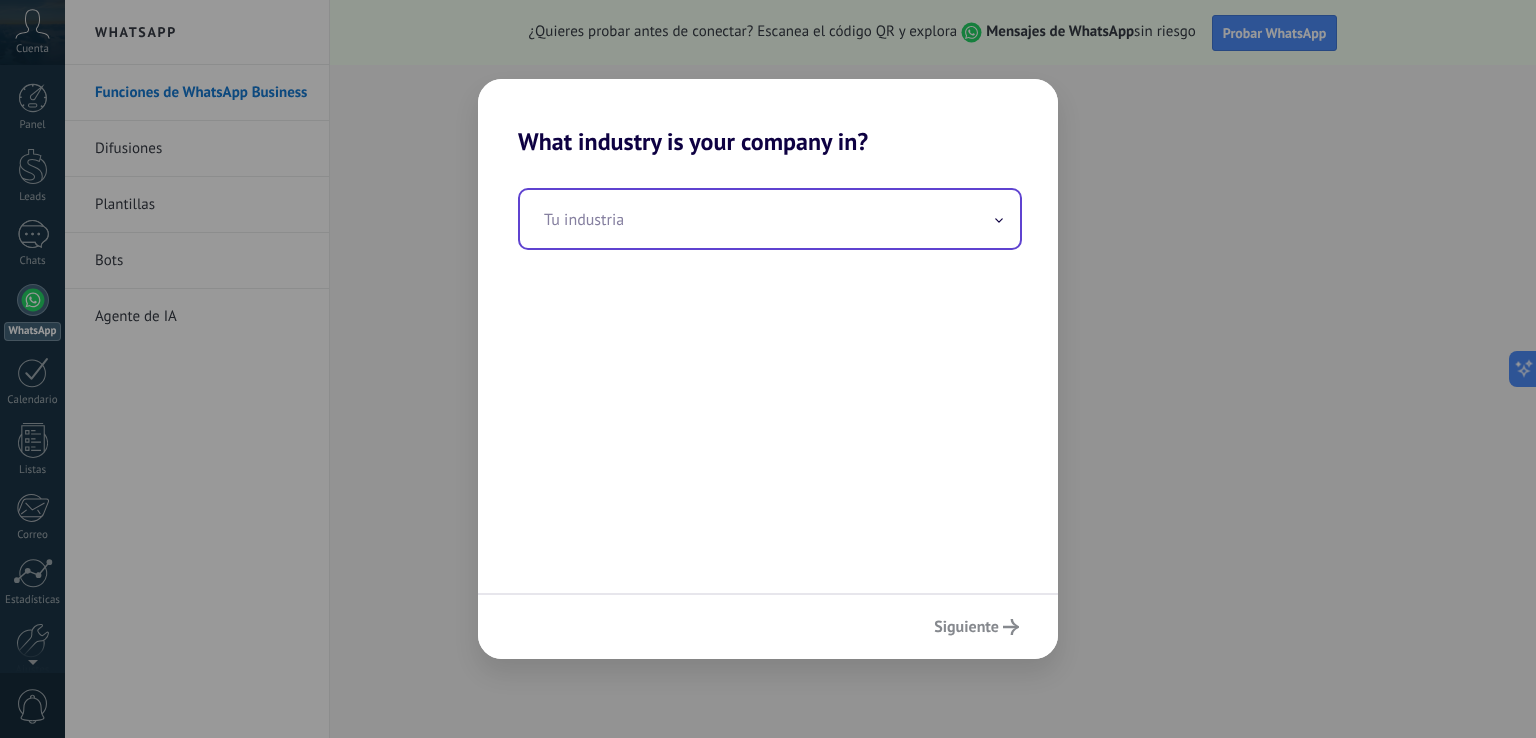 click at bounding box center (770, 219) 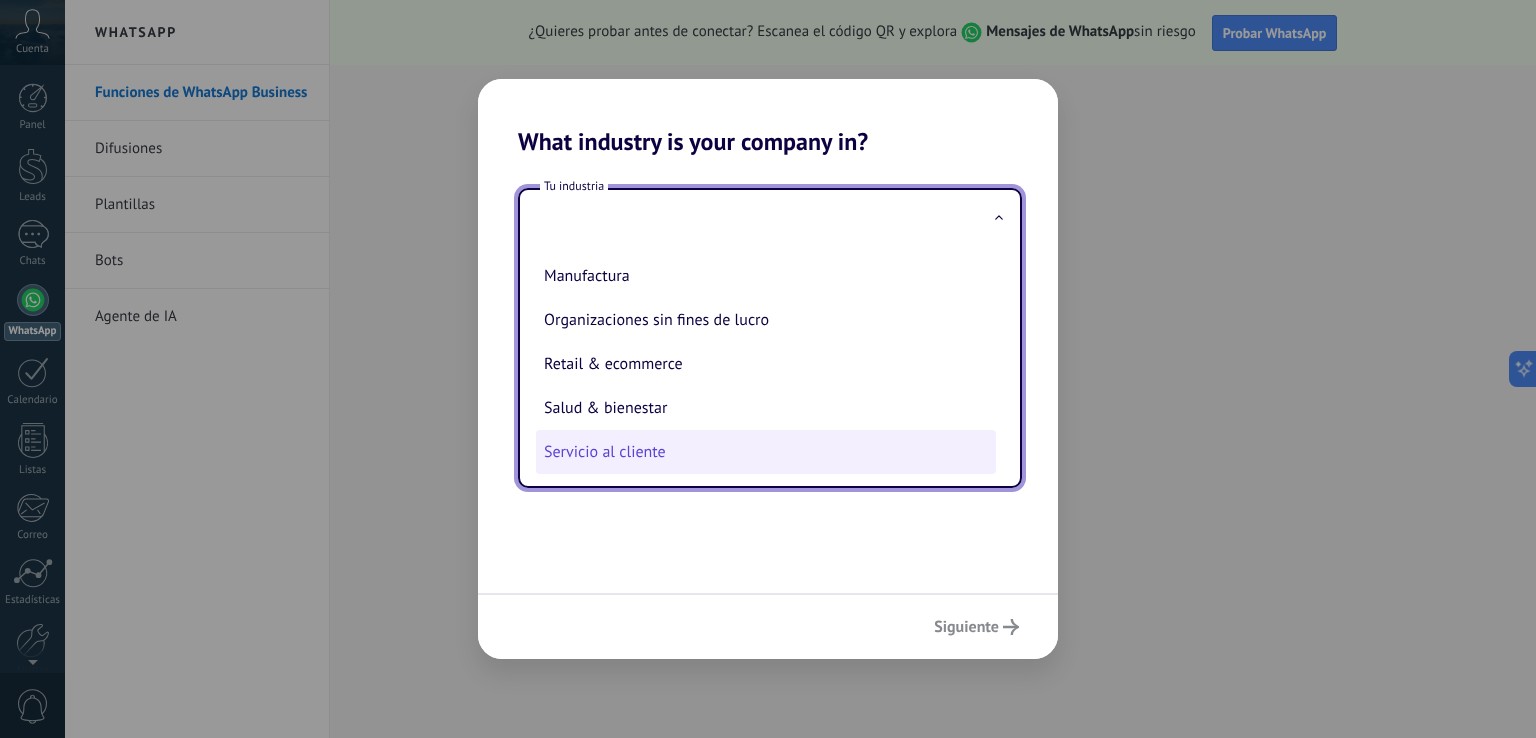 scroll, scrollTop: 300, scrollLeft: 0, axis: vertical 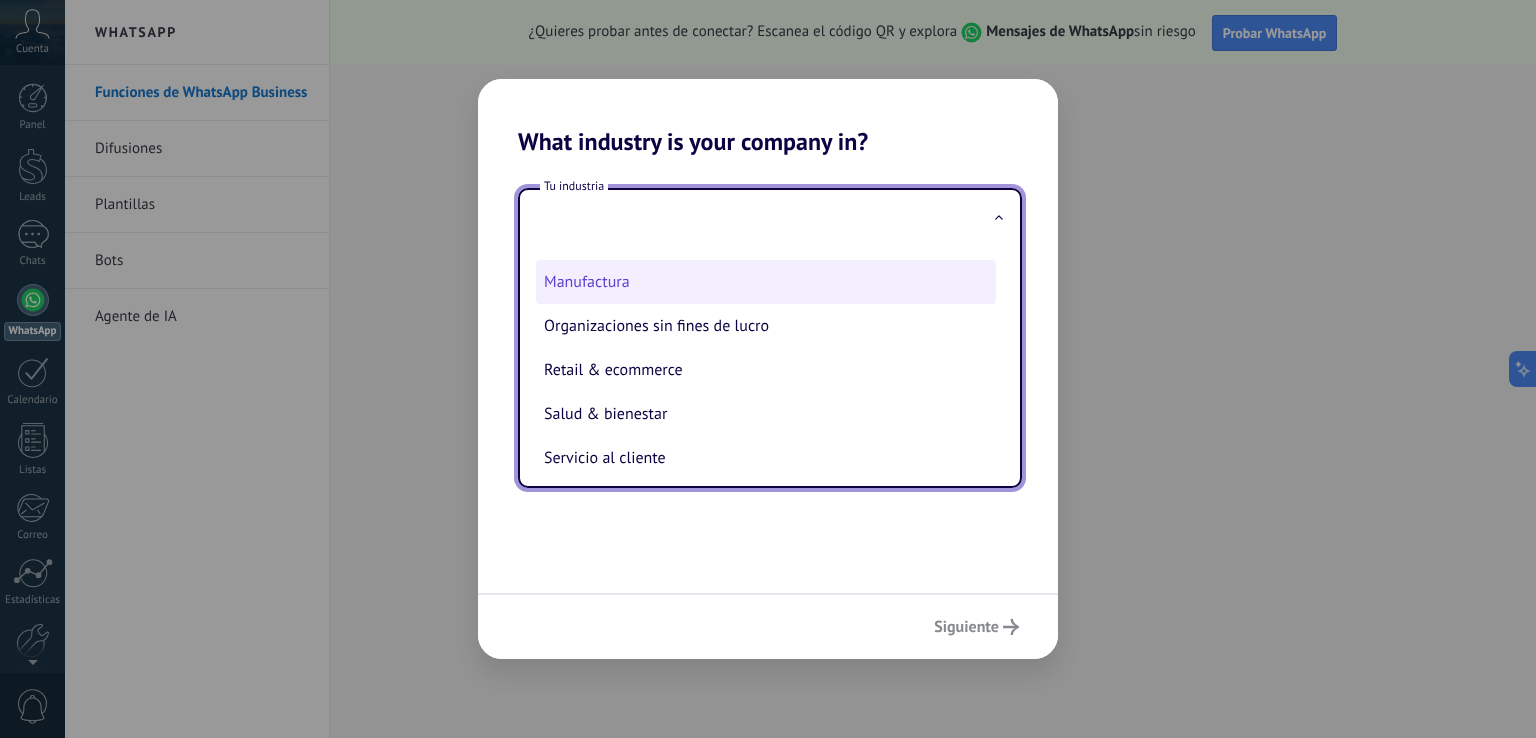 click on "Manufactura" at bounding box center (766, 282) 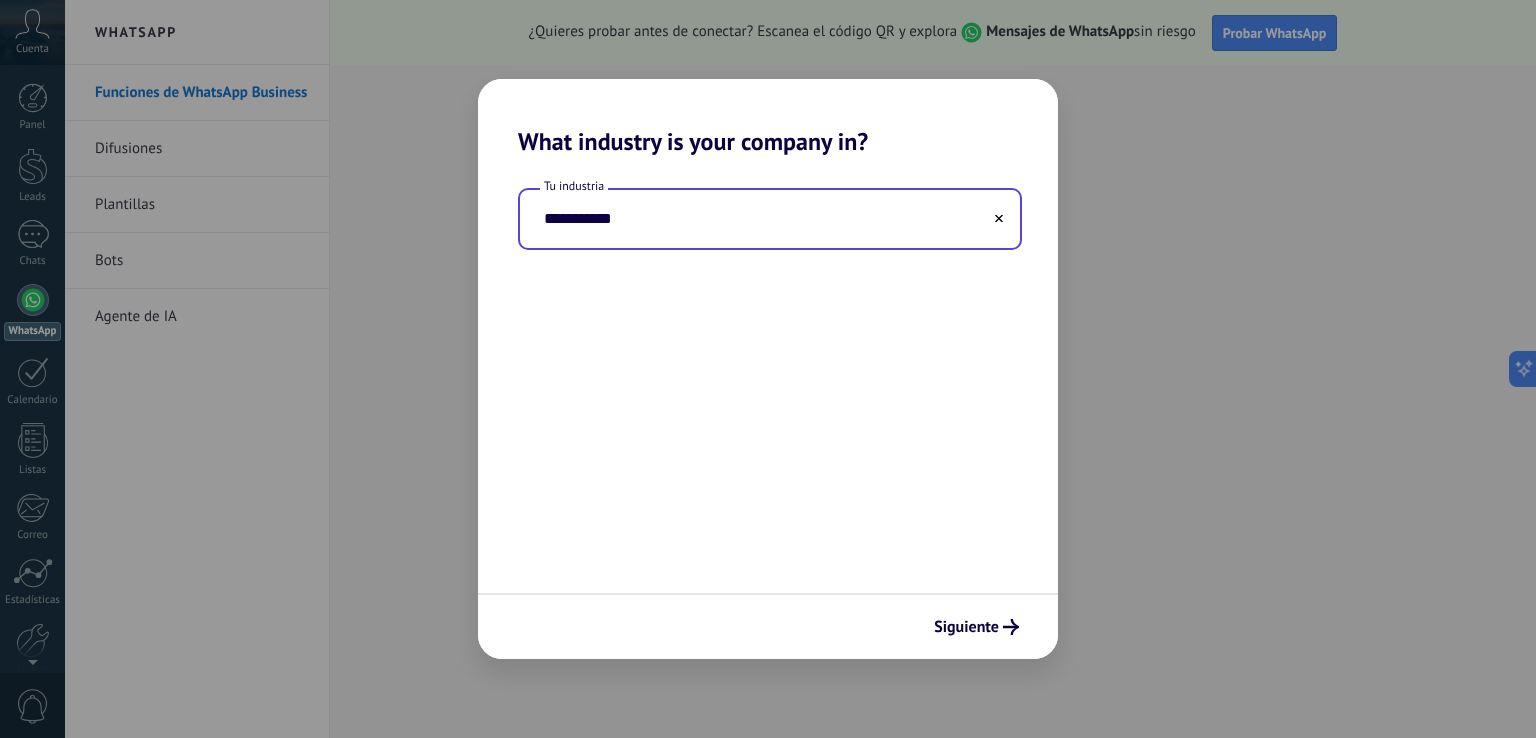 click on "Siguiente" at bounding box center (768, 626) 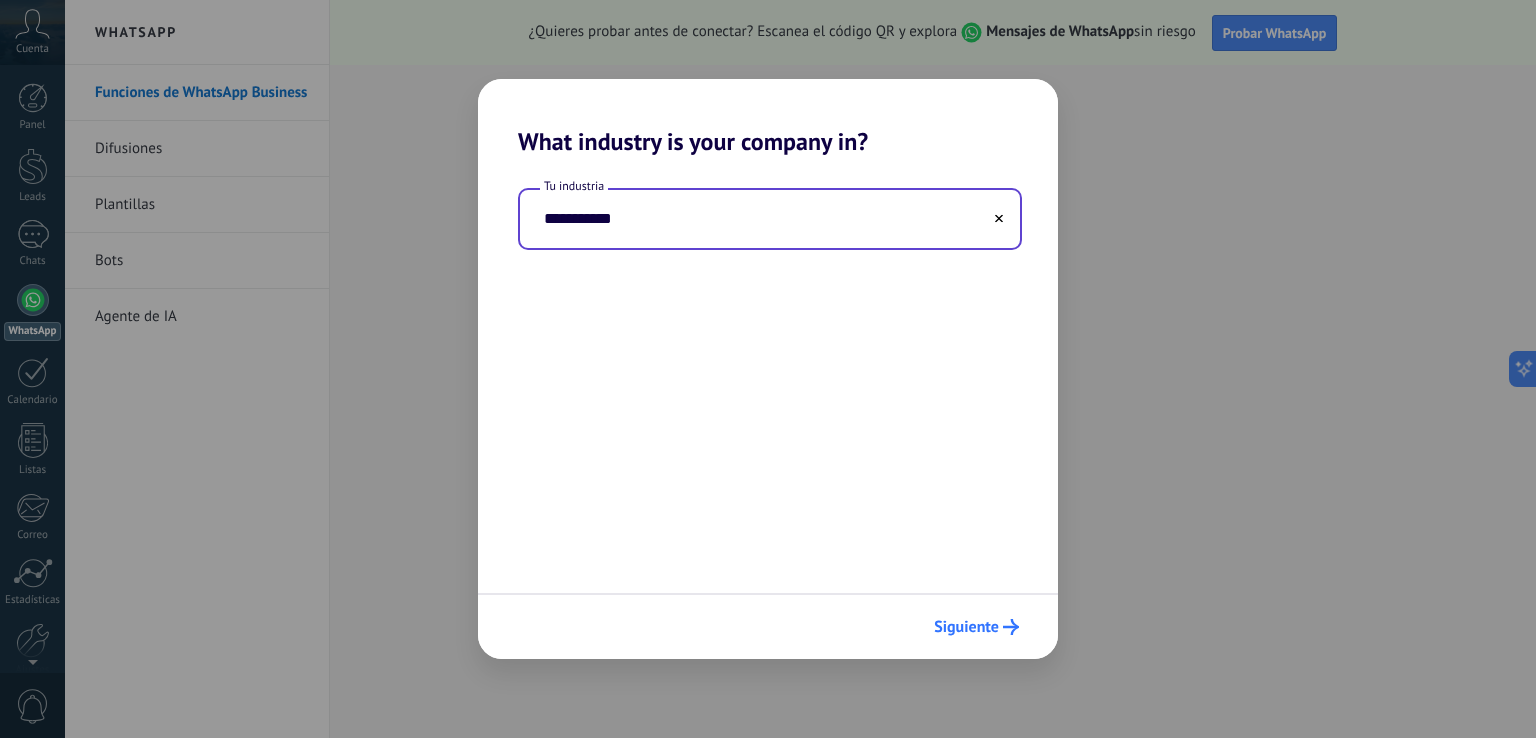 click on "Siguiente" at bounding box center (966, 627) 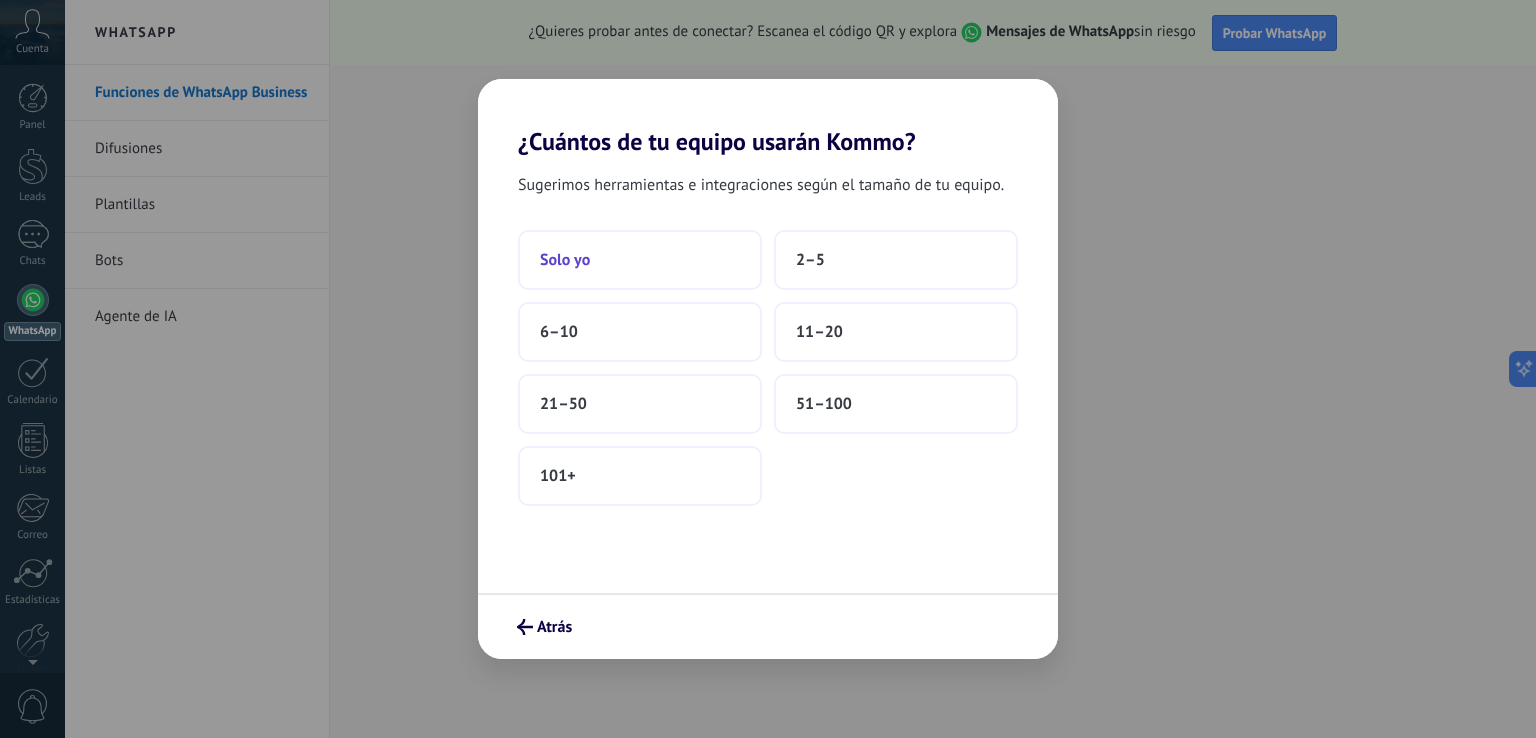 click on "Solo yo" at bounding box center (640, 260) 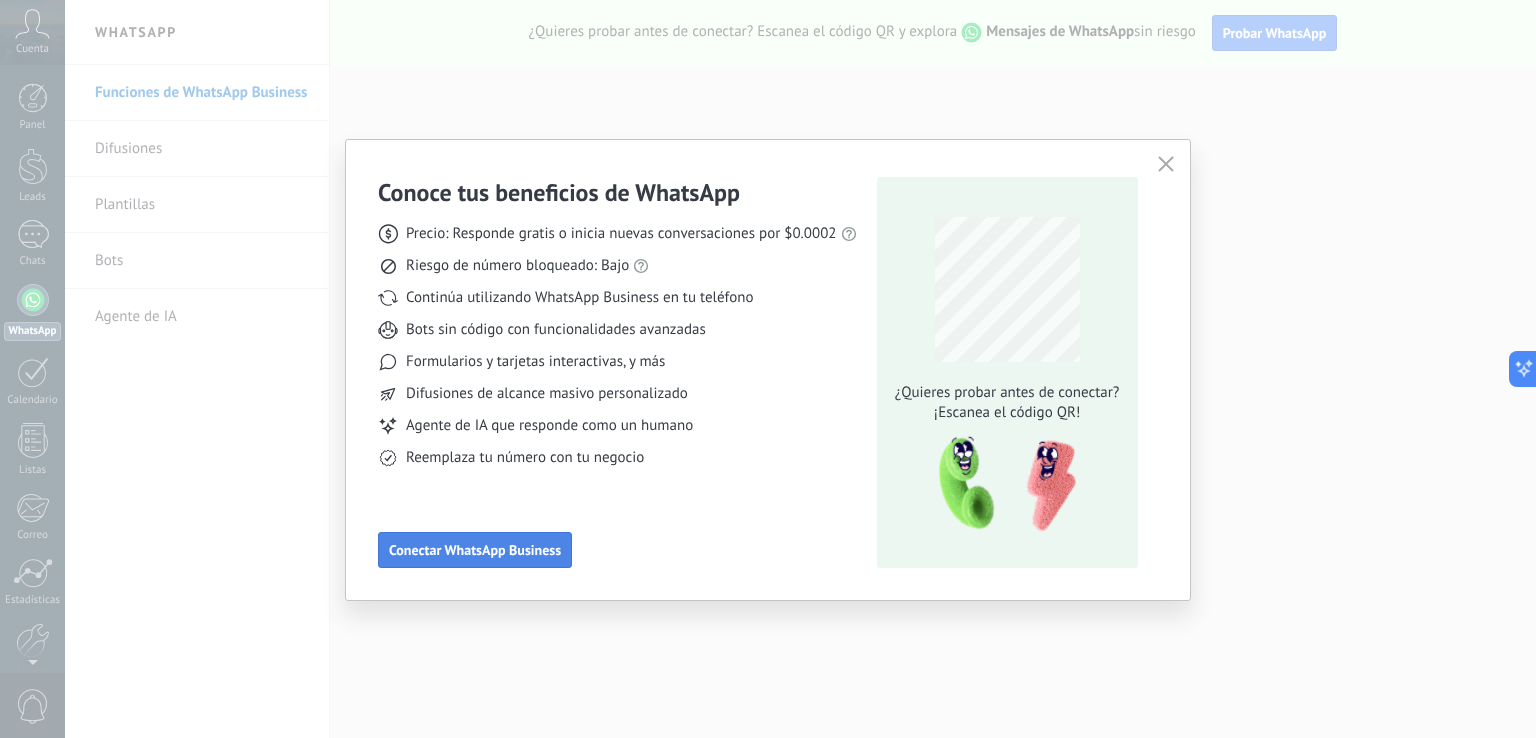 click on "Conectar WhatsApp Business" at bounding box center [475, 550] 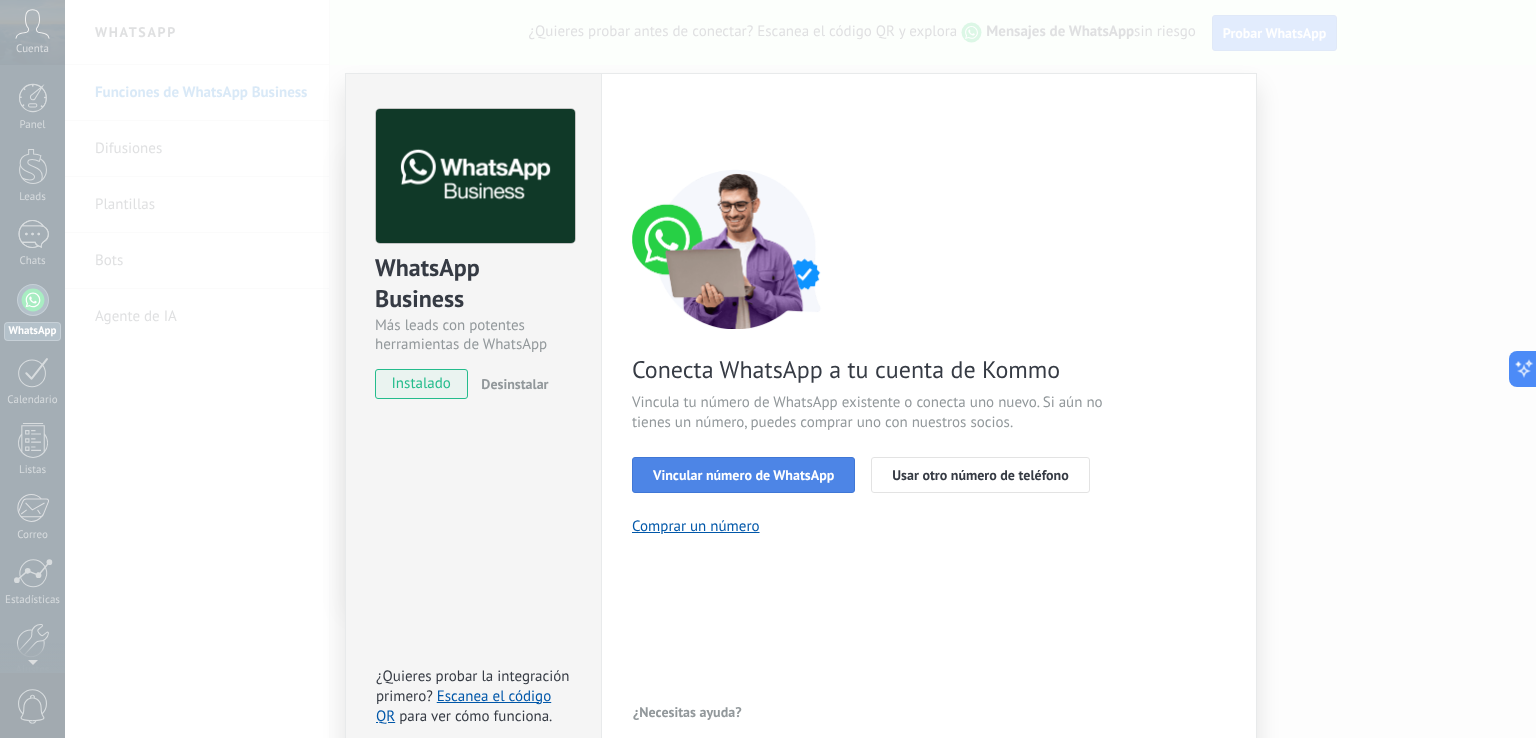 click on "Vincular número de WhatsApp" at bounding box center (743, 475) 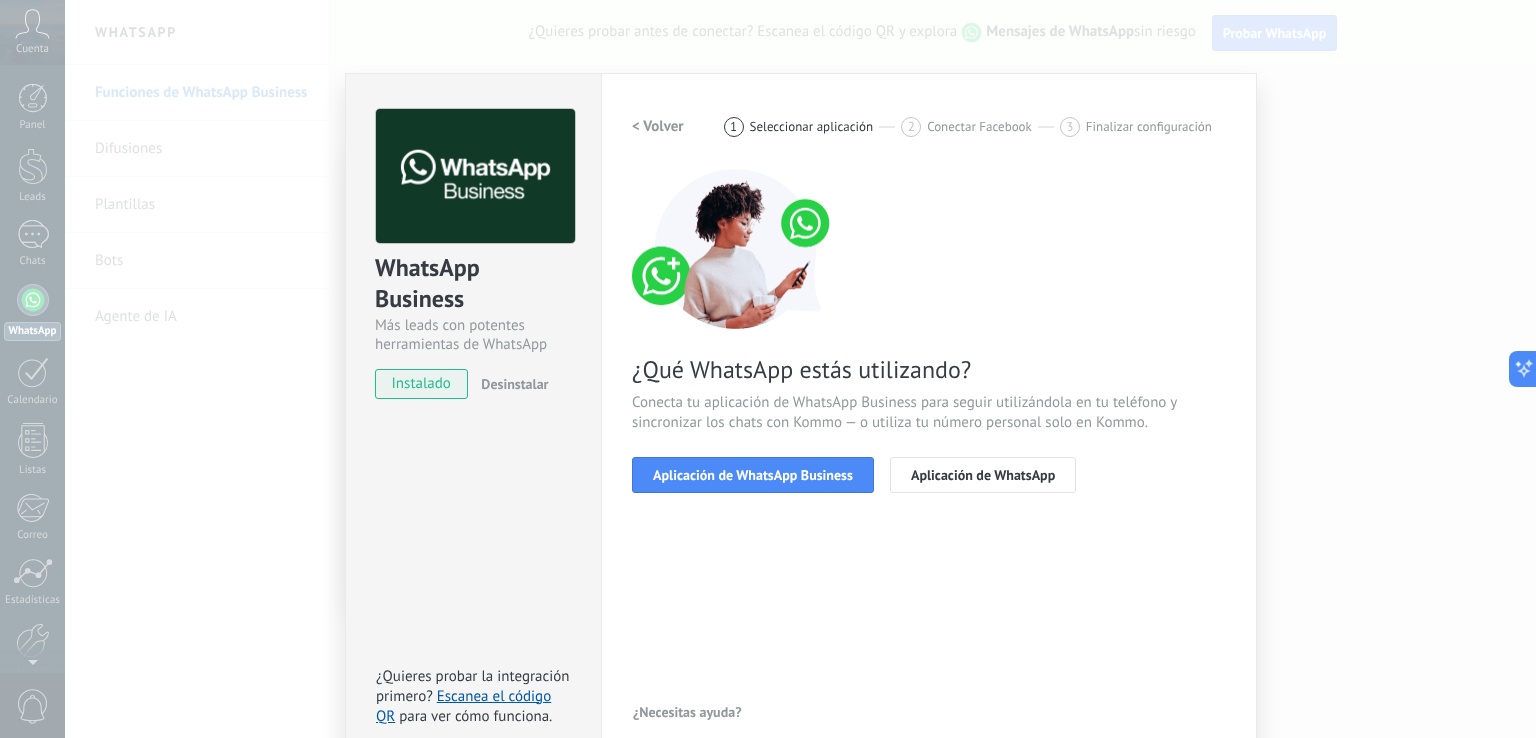 click on "Aplicación de WhatsApp Business" at bounding box center (753, 475) 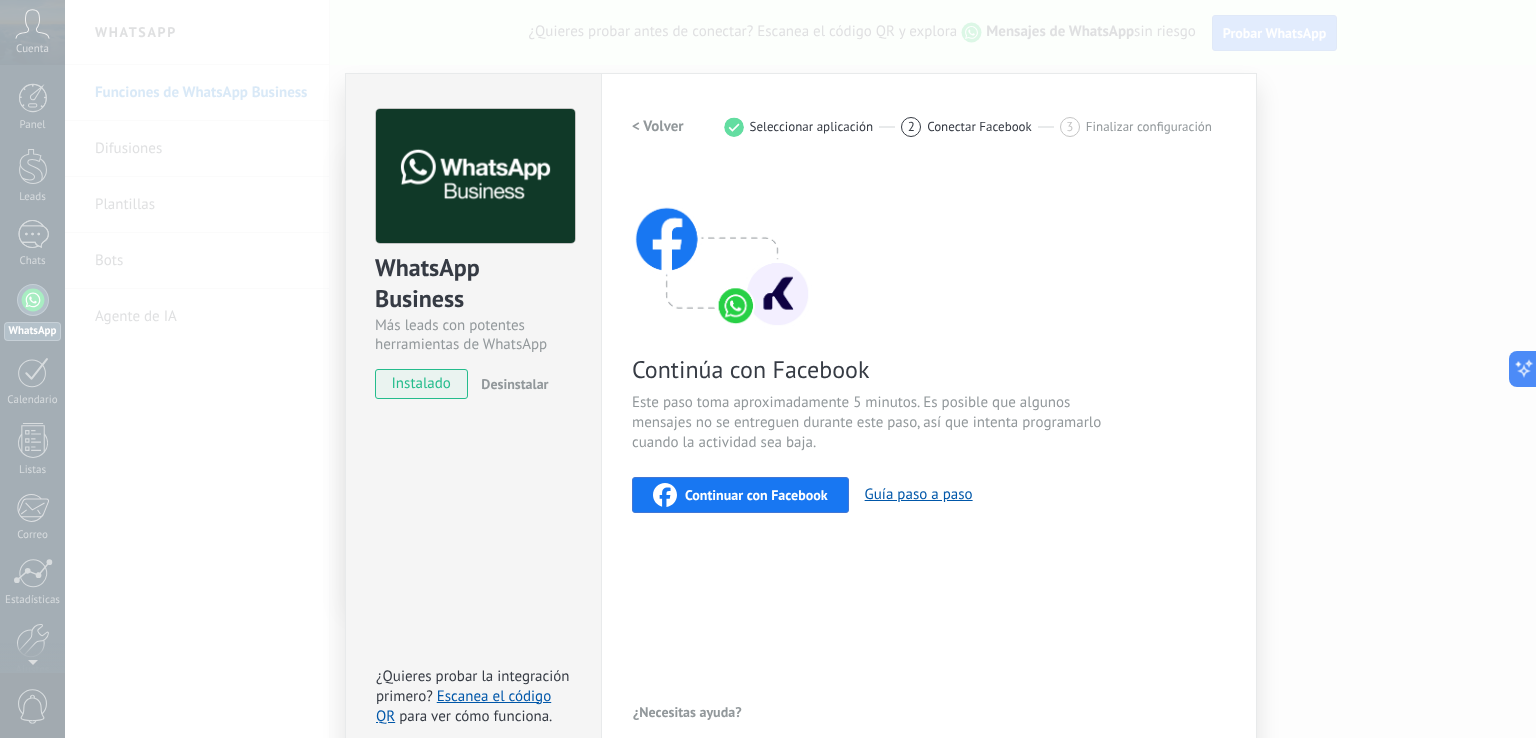 click on "Continuar con Facebook" at bounding box center [756, 495] 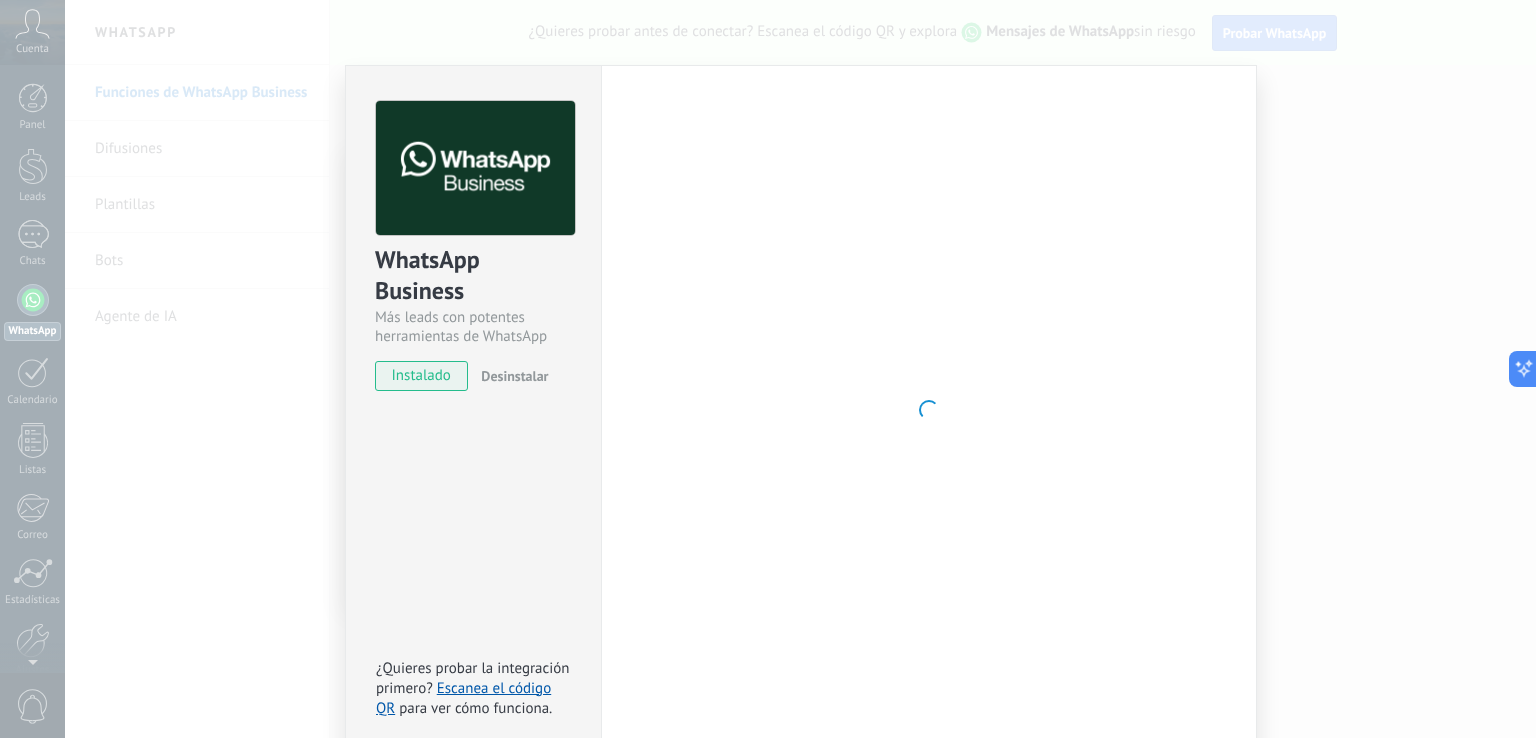 scroll, scrollTop: 24, scrollLeft: 0, axis: vertical 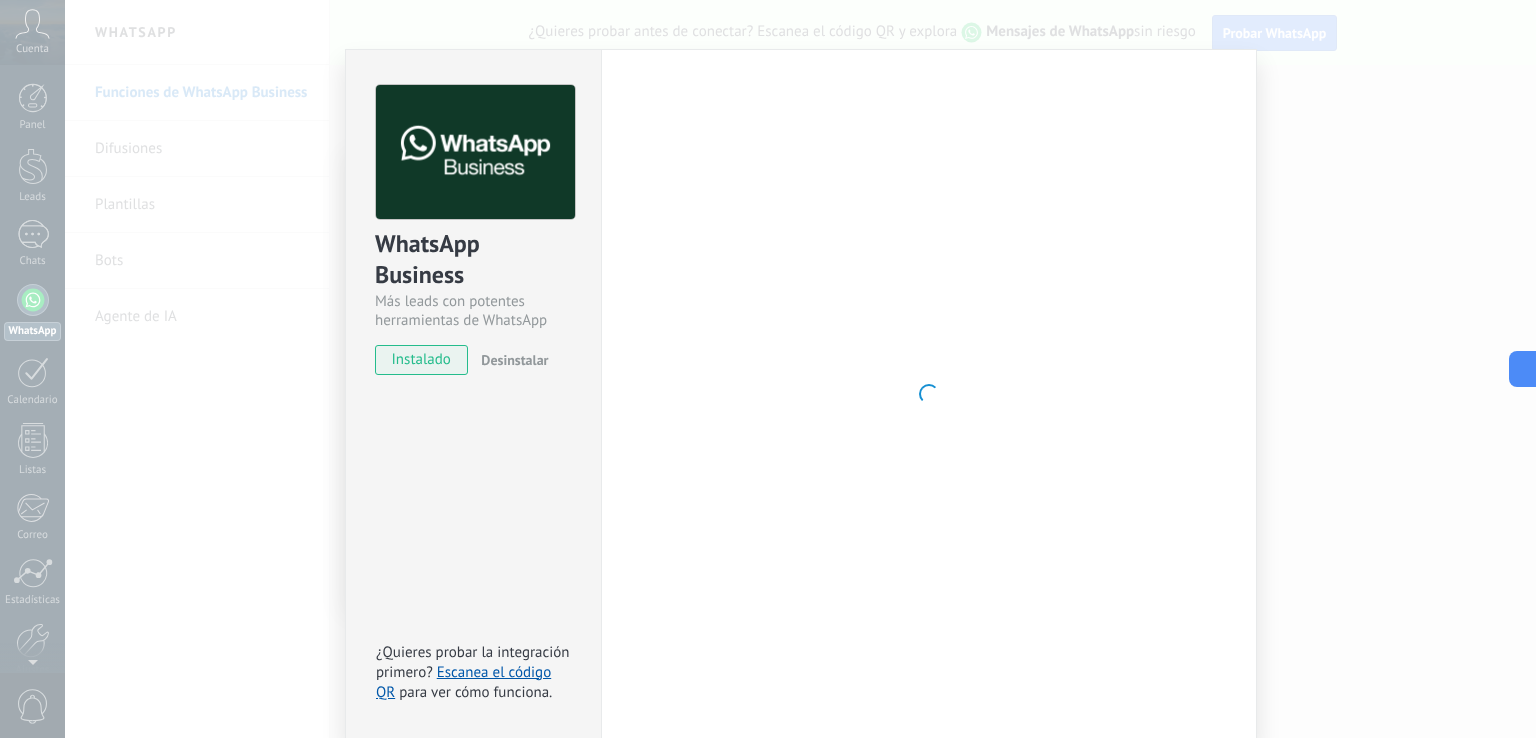 click at bounding box center [929, 394] 